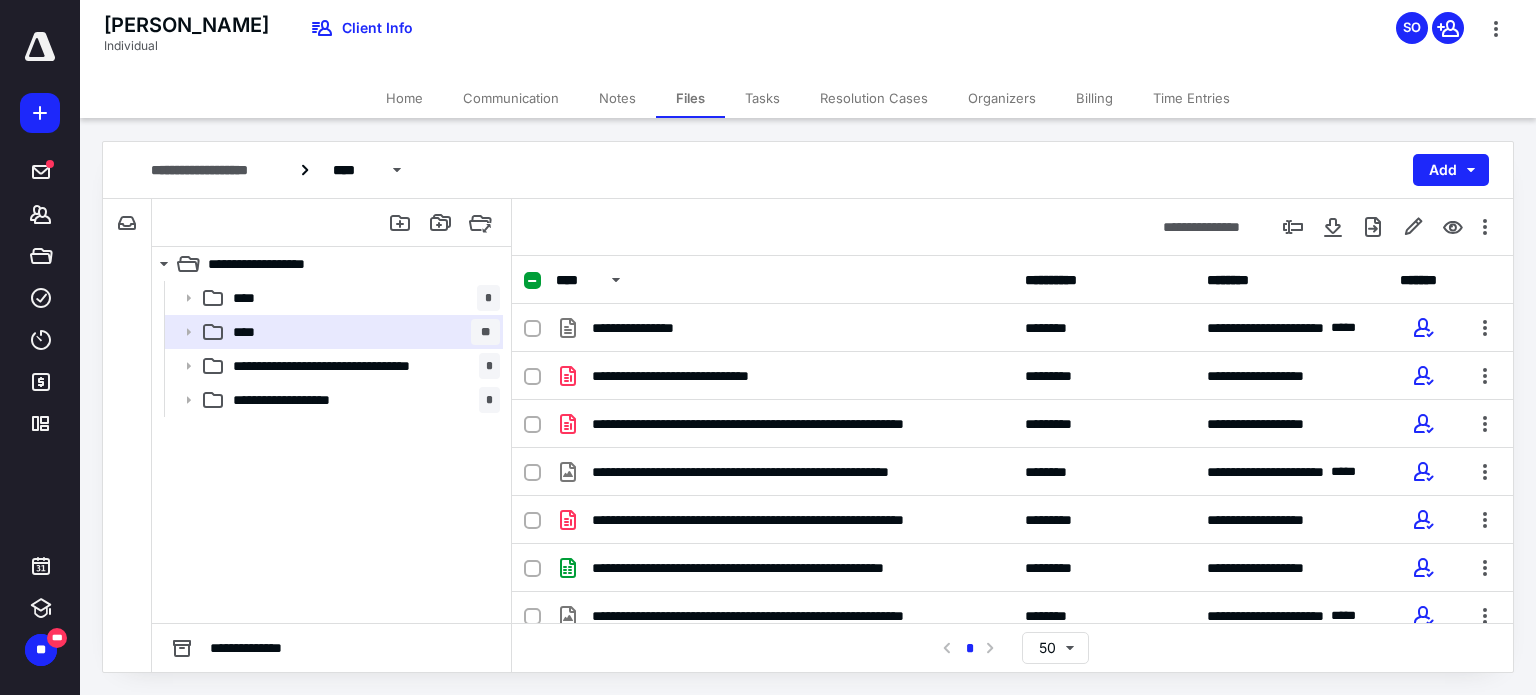 scroll, scrollTop: 0, scrollLeft: 0, axis: both 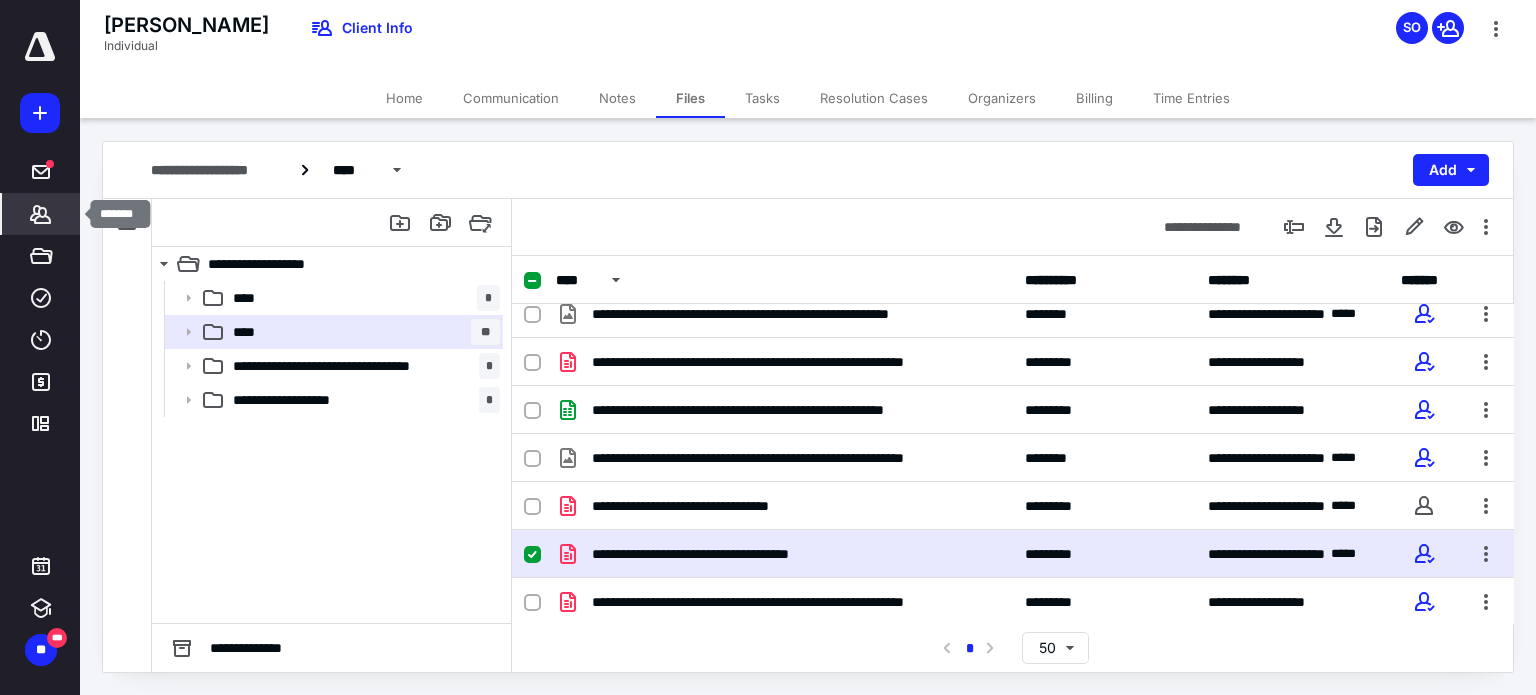 click 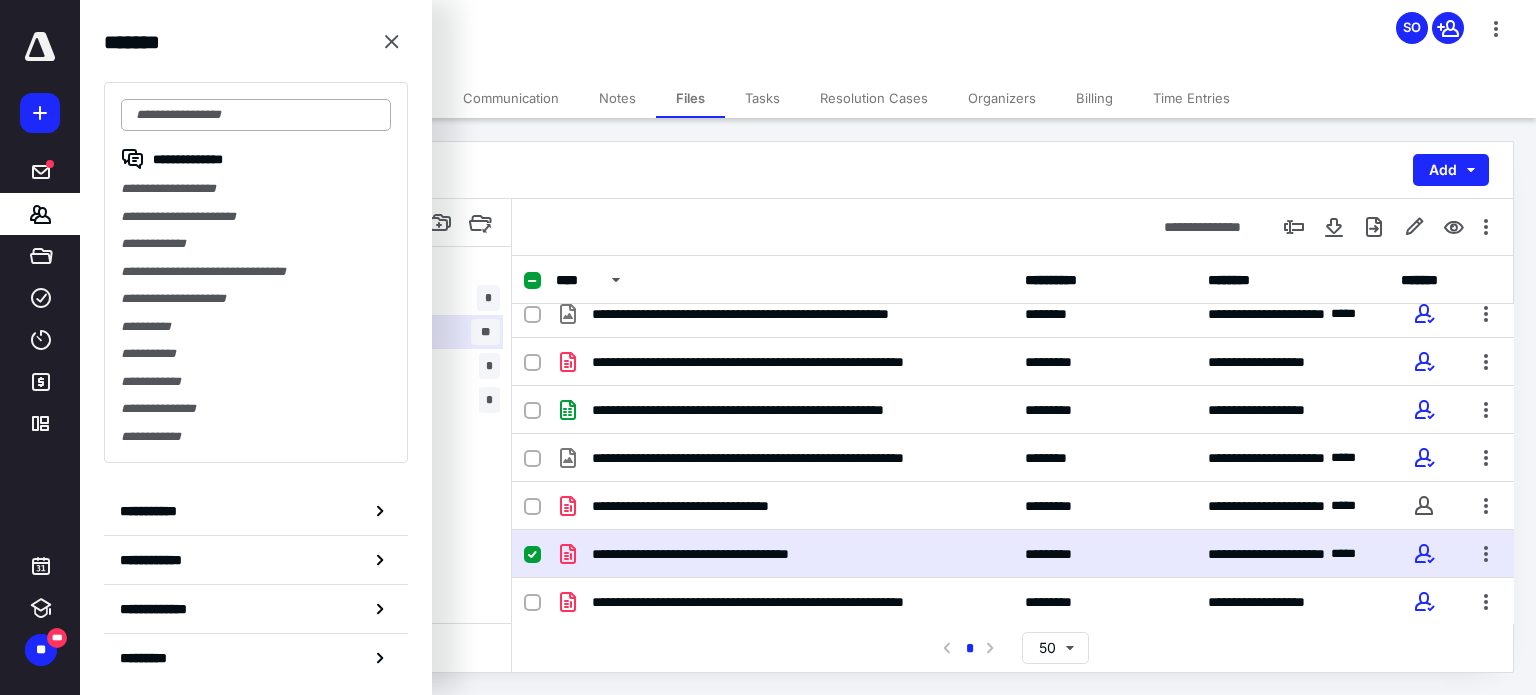 click at bounding box center (256, 115) 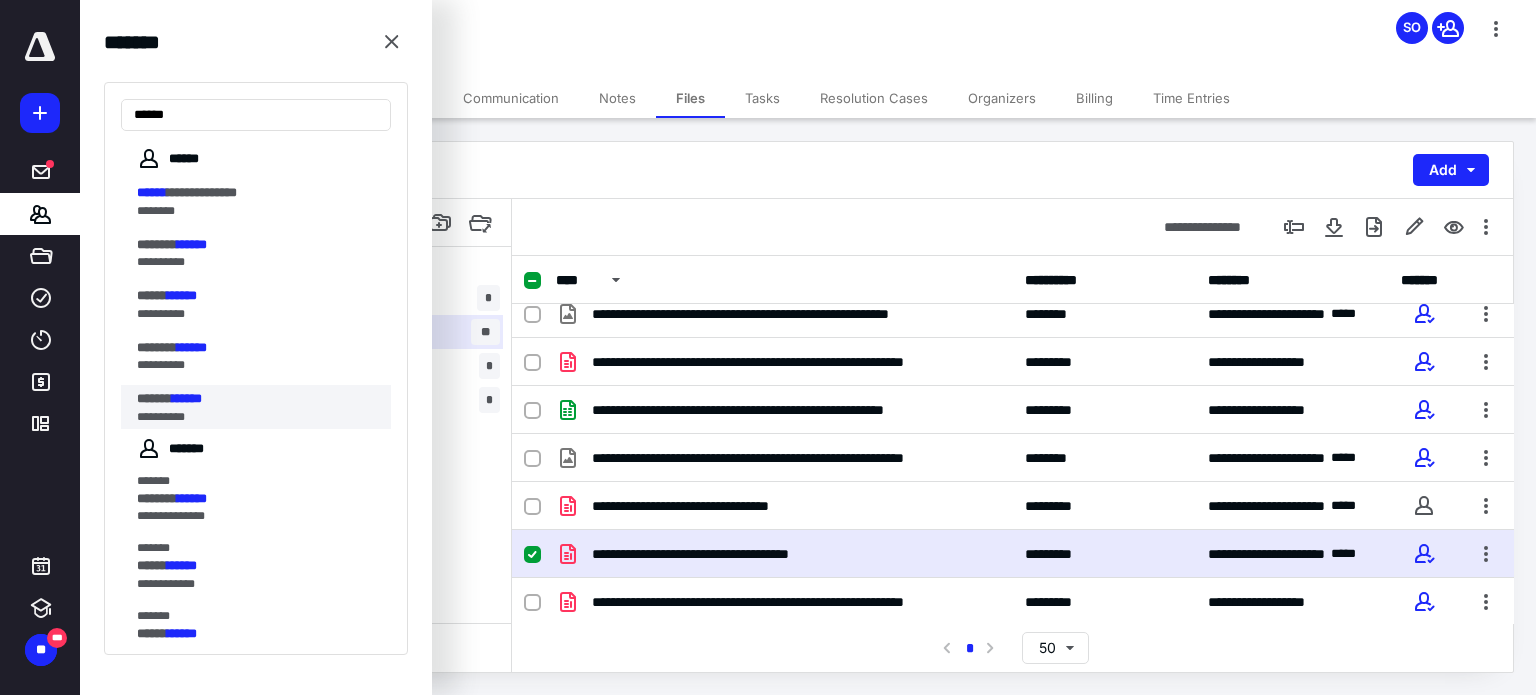 type on "******" 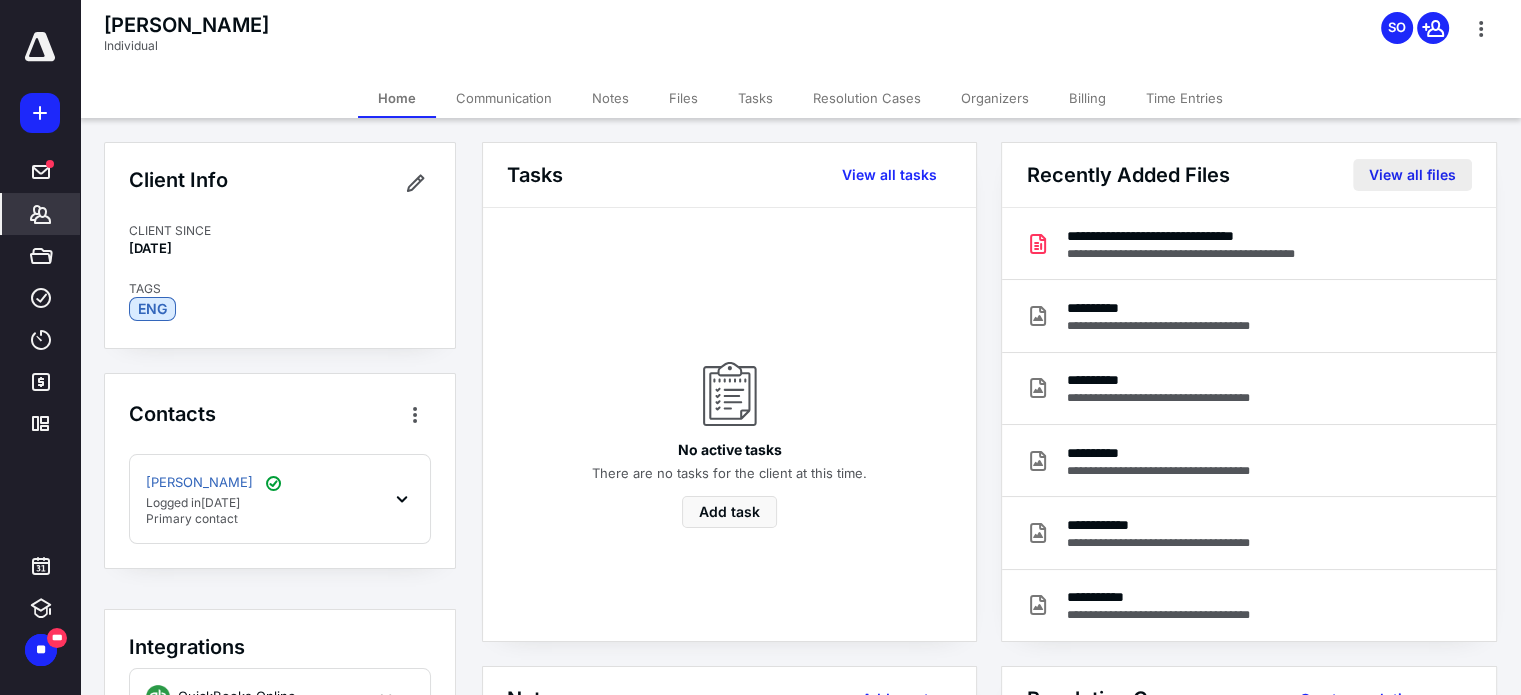 click on "View all files" at bounding box center [1412, 175] 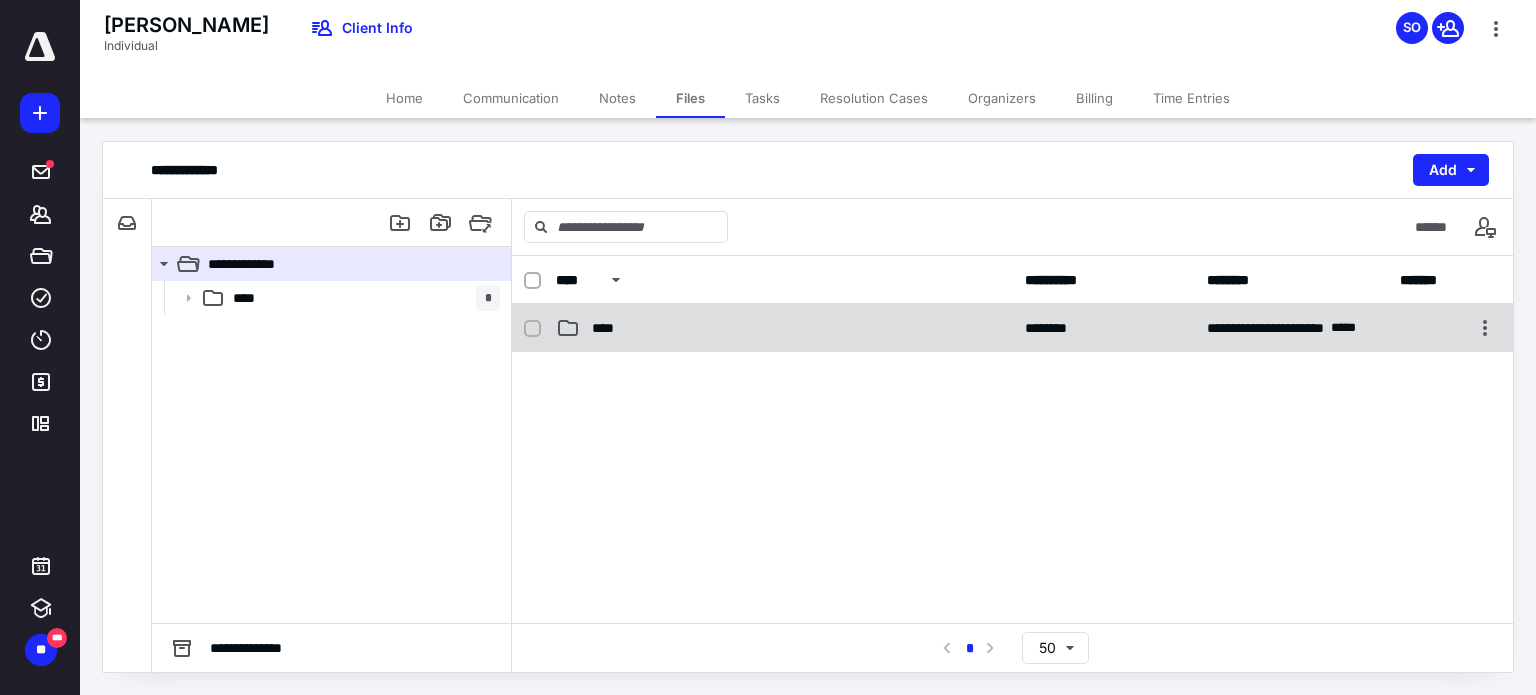 click on "****" at bounding box center (784, 328) 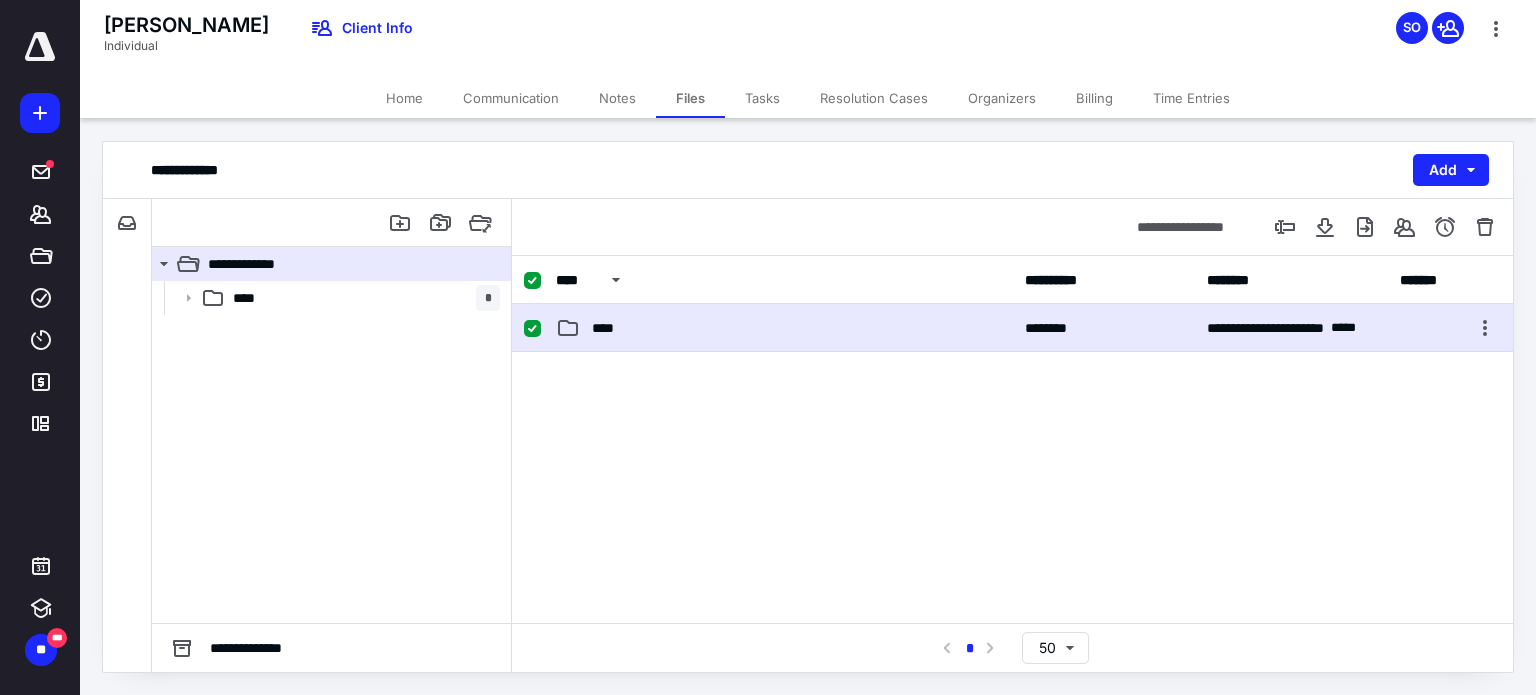 click on "****" at bounding box center [784, 328] 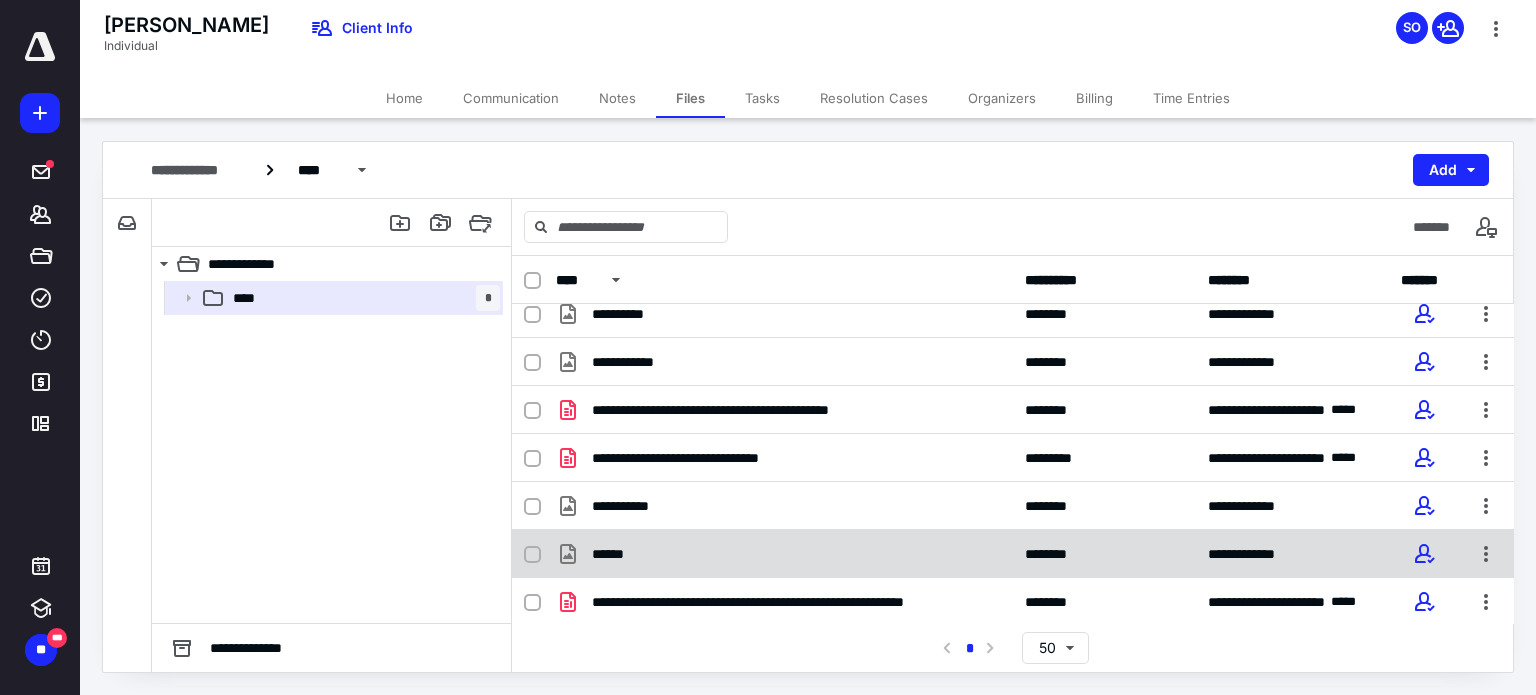scroll, scrollTop: 0, scrollLeft: 0, axis: both 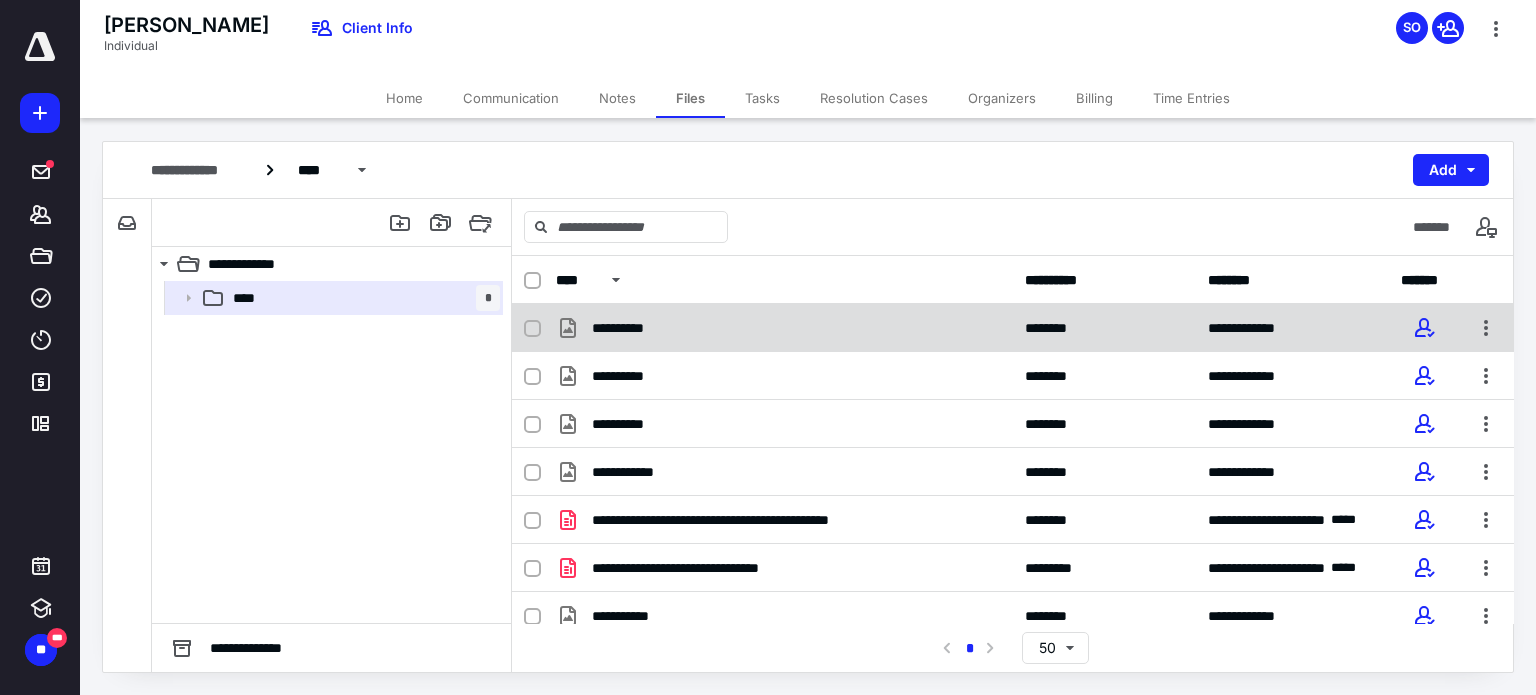 click on "**********" at bounding box center (784, 328) 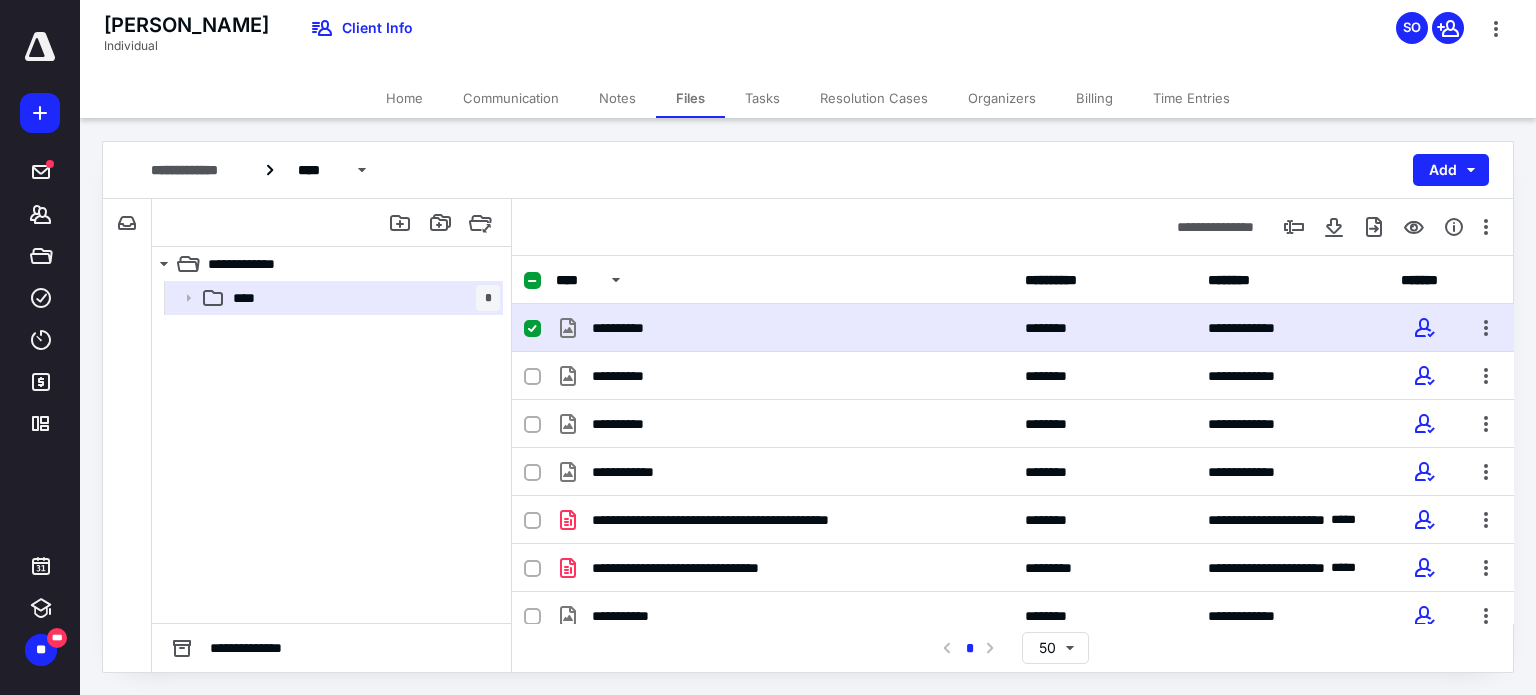 click on "**********" at bounding box center [784, 328] 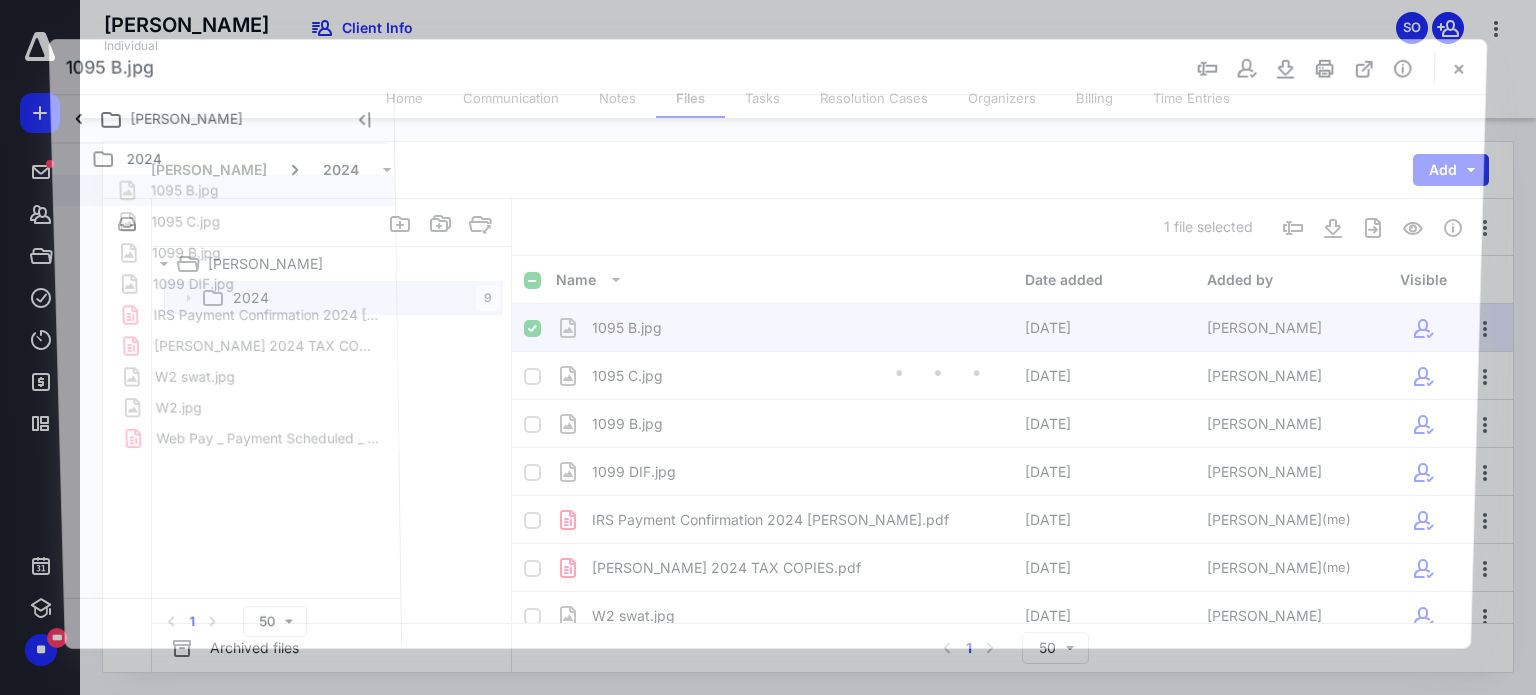 scroll, scrollTop: 0, scrollLeft: 0, axis: both 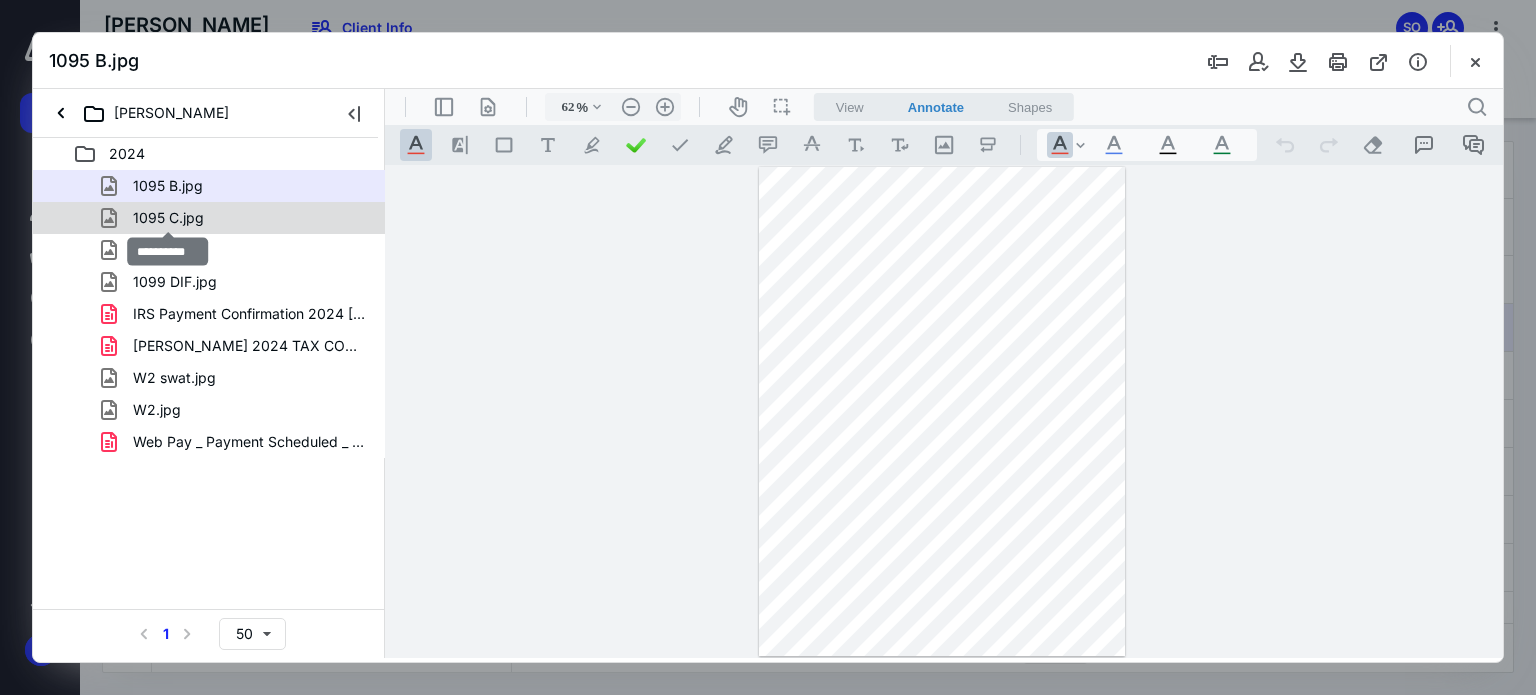 click on "1095 C.jpg" at bounding box center (168, 218) 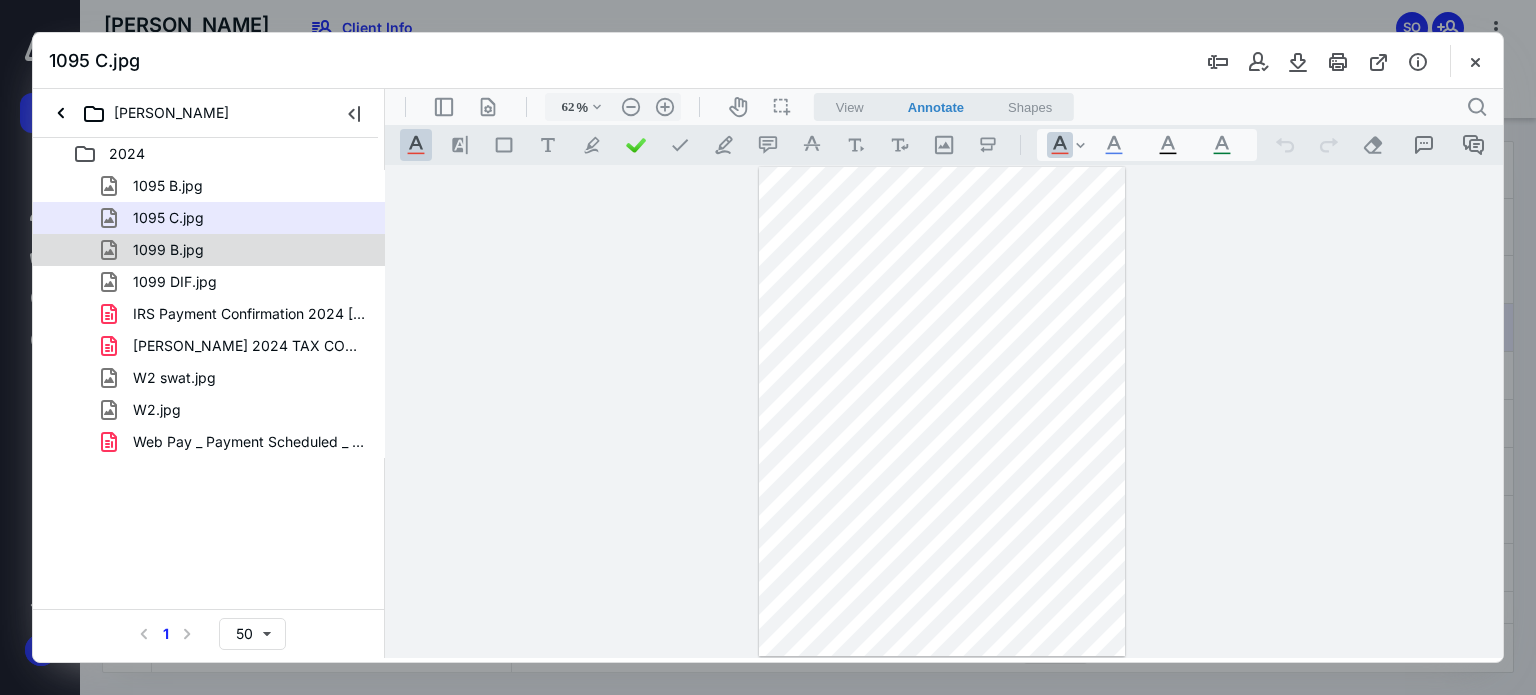 click on "1099 B.jpg" at bounding box center [168, 250] 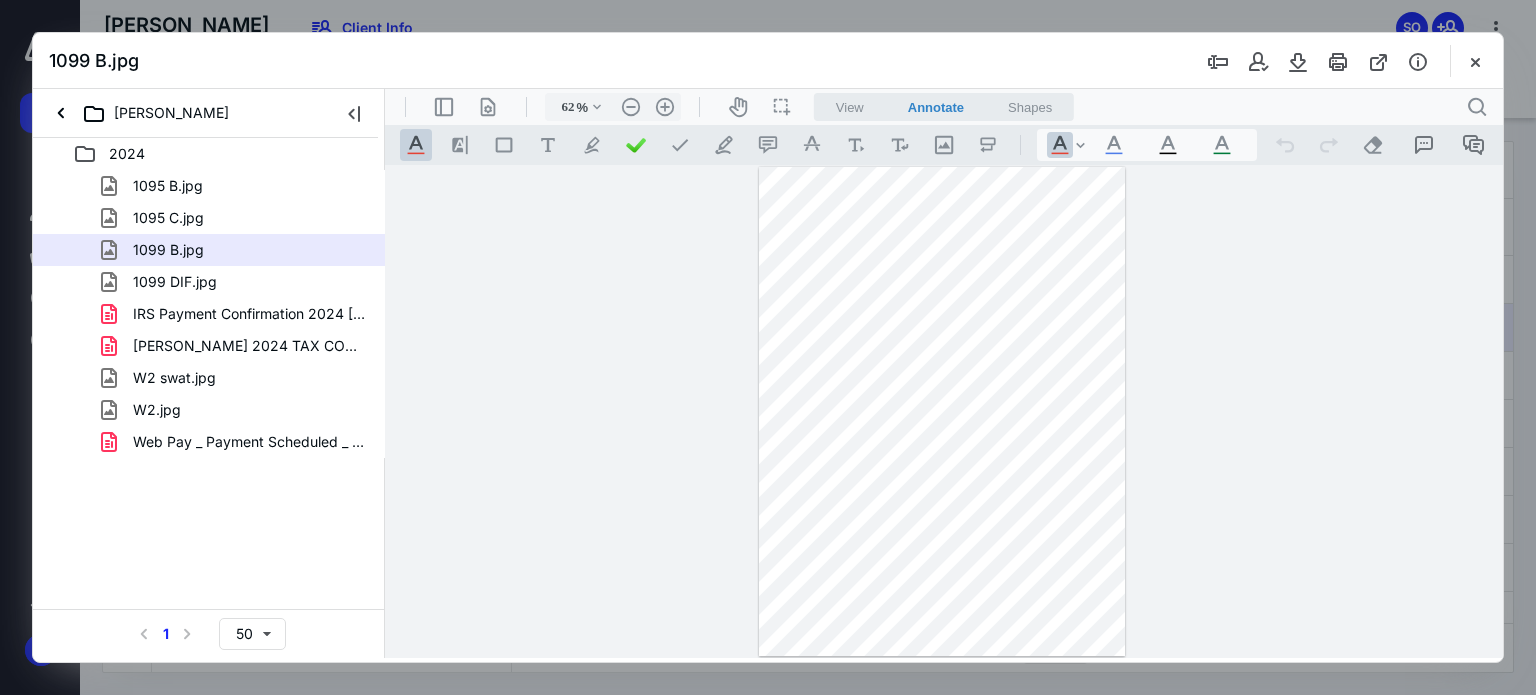 click at bounding box center [942, 411] 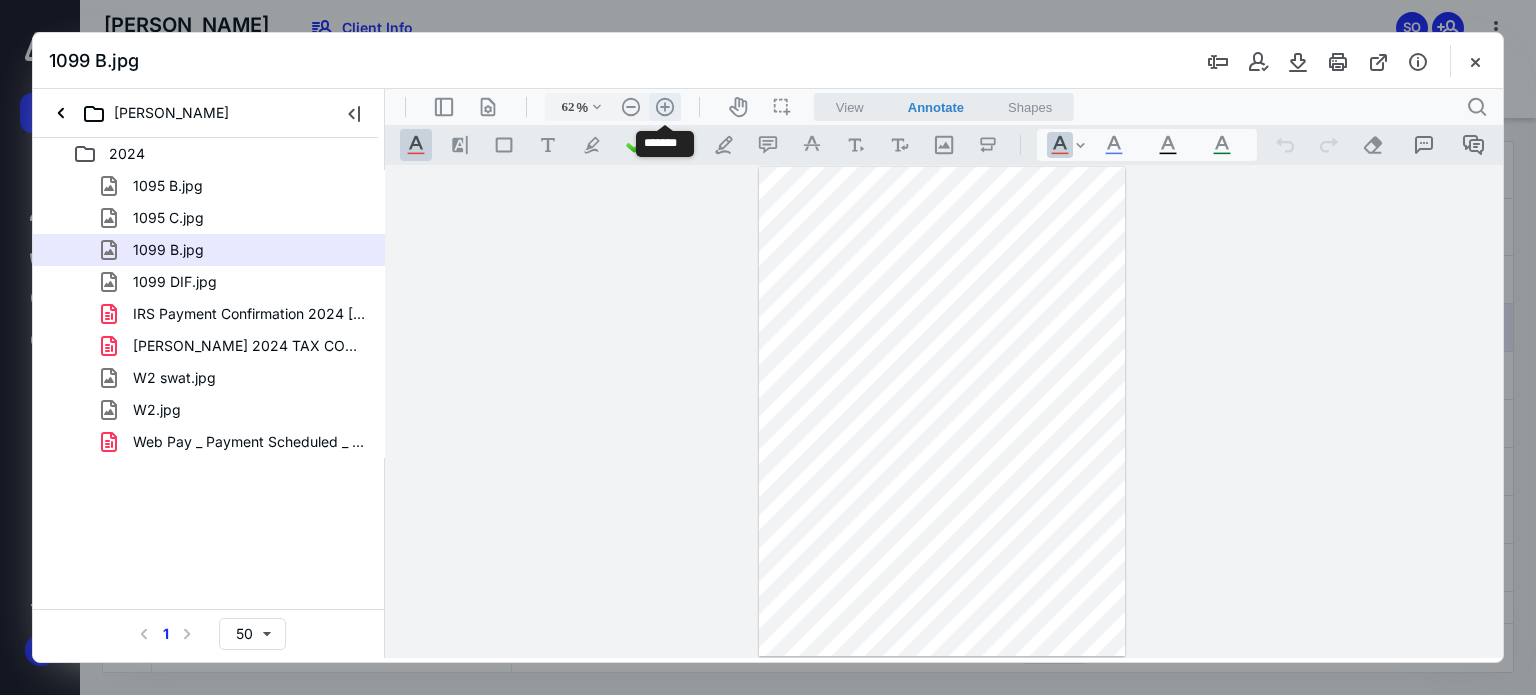 click on ".cls-1{fill:#abb0c4;} icon - header - zoom - in - line" at bounding box center (665, 107) 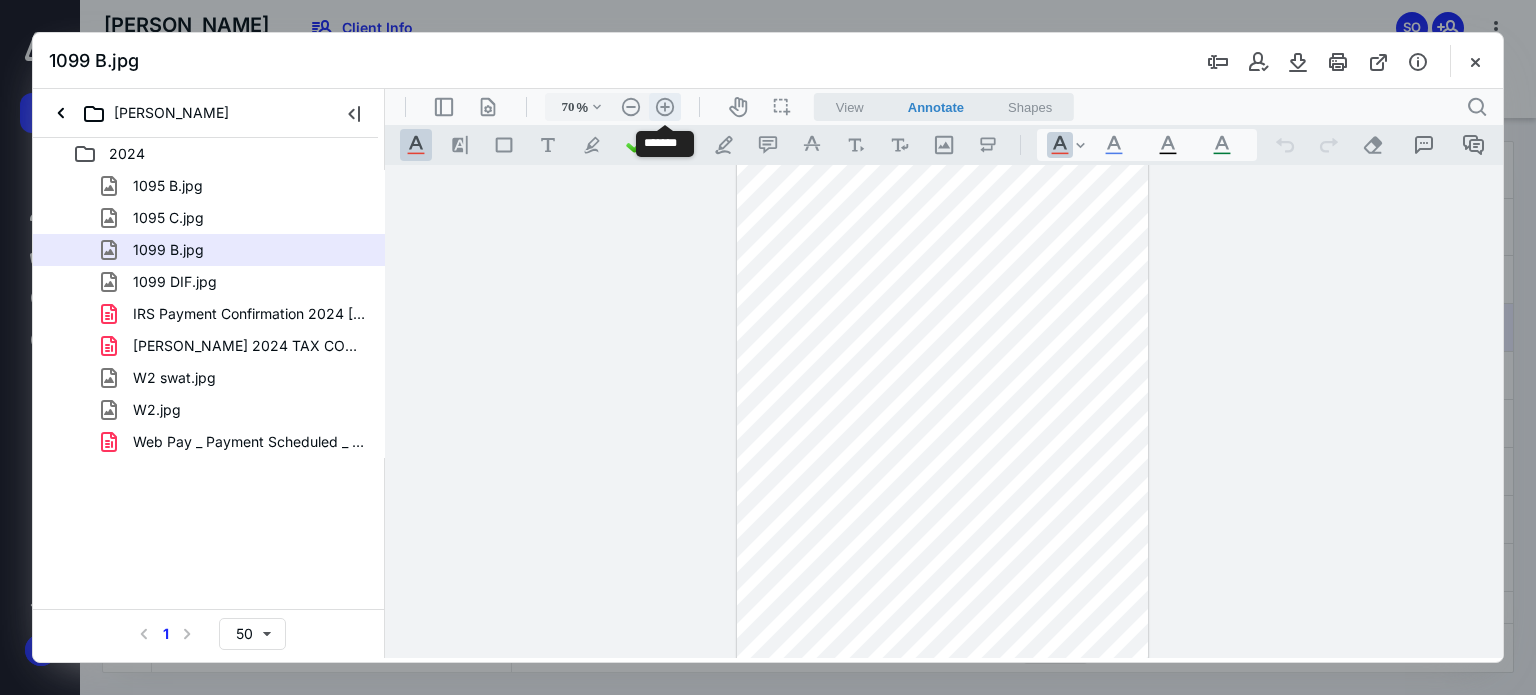 click on ".cls-1{fill:#abb0c4;} icon - header - zoom - in - line" at bounding box center [665, 107] 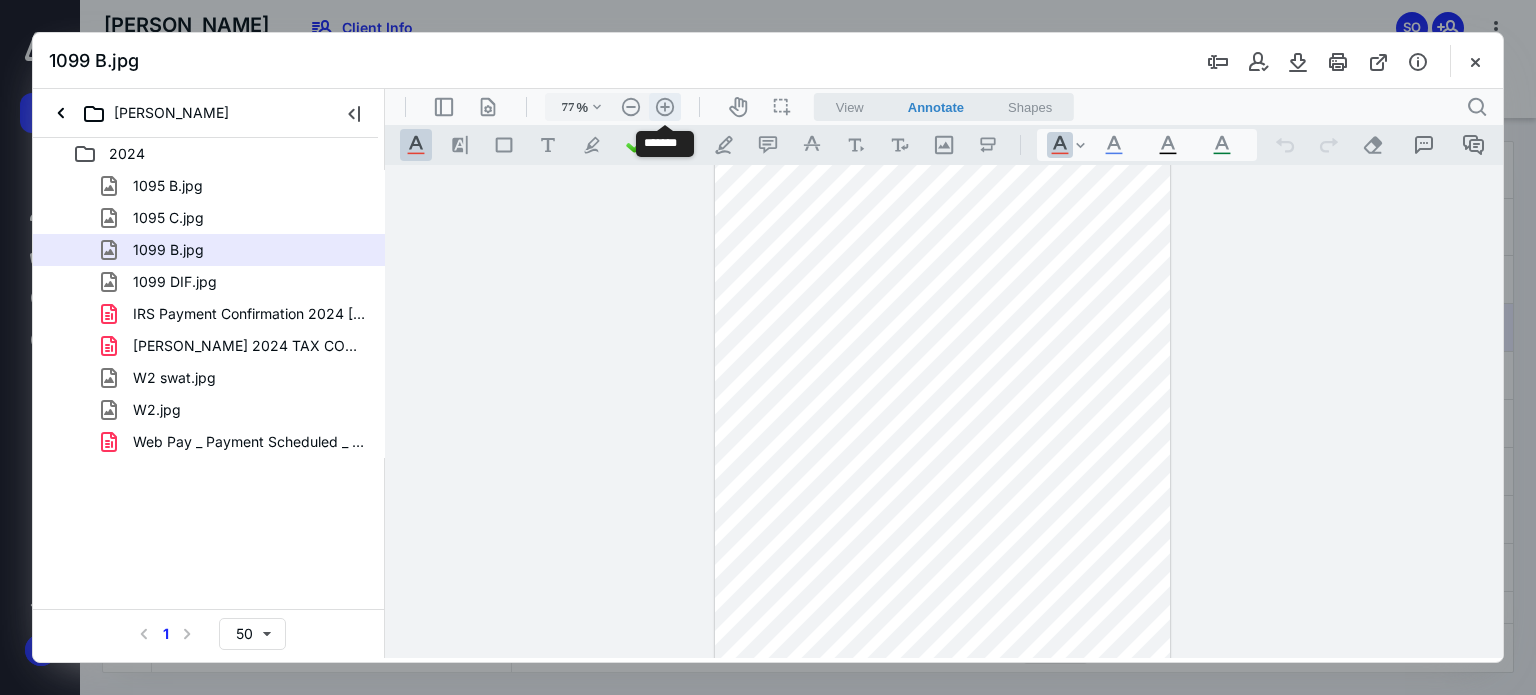 click on ".cls-1{fill:#abb0c4;} icon - header - zoom - in - line" at bounding box center (665, 107) 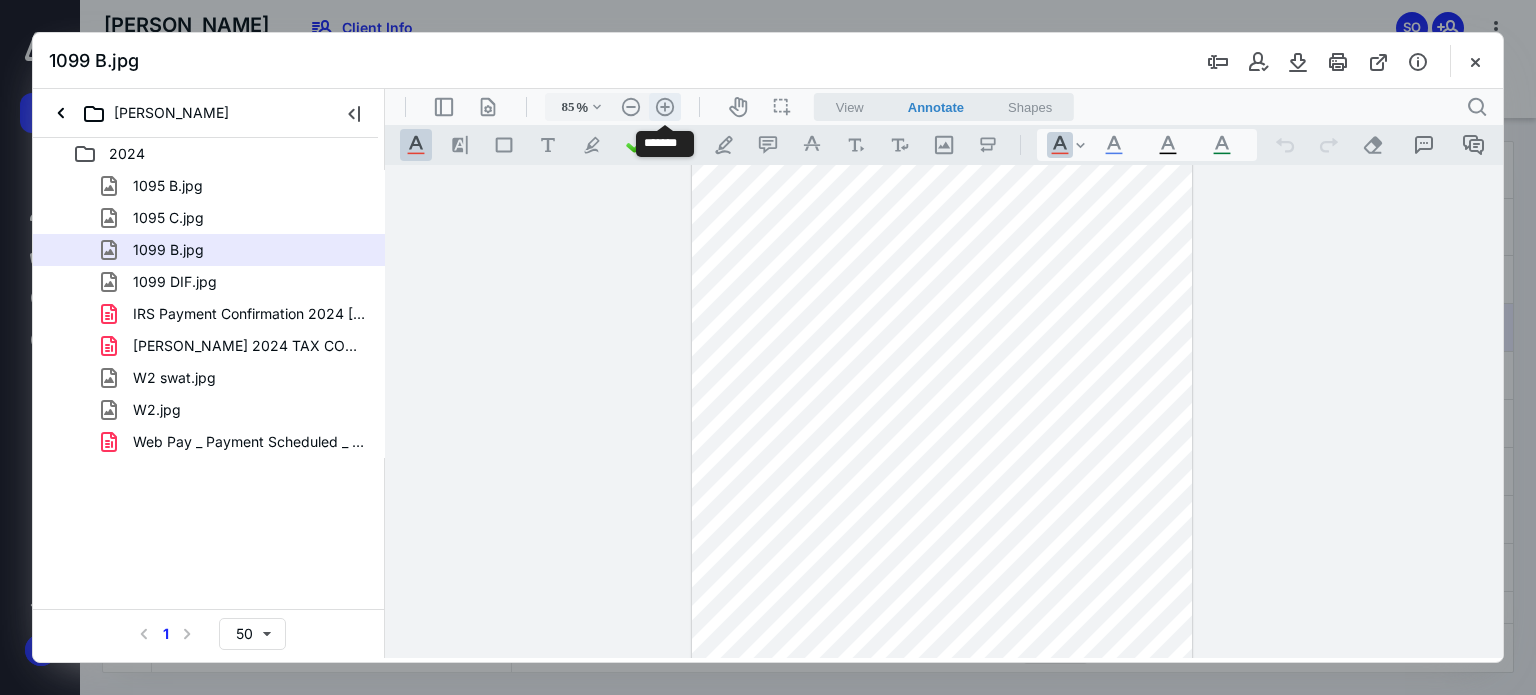 click on ".cls-1{fill:#abb0c4;} icon - header - zoom - in - line" at bounding box center (665, 107) 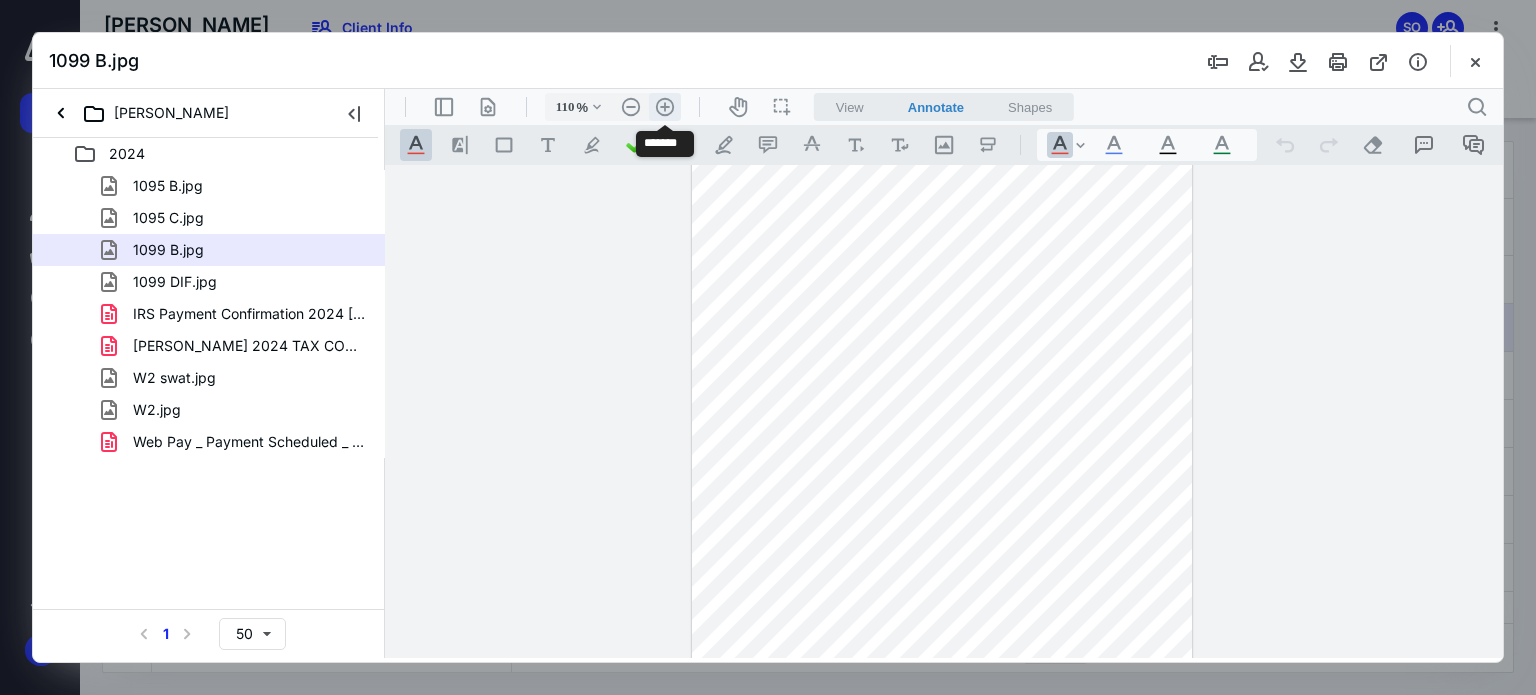 click on ".cls-1{fill:#abb0c4;} icon - header - zoom - in - line" at bounding box center (665, 107) 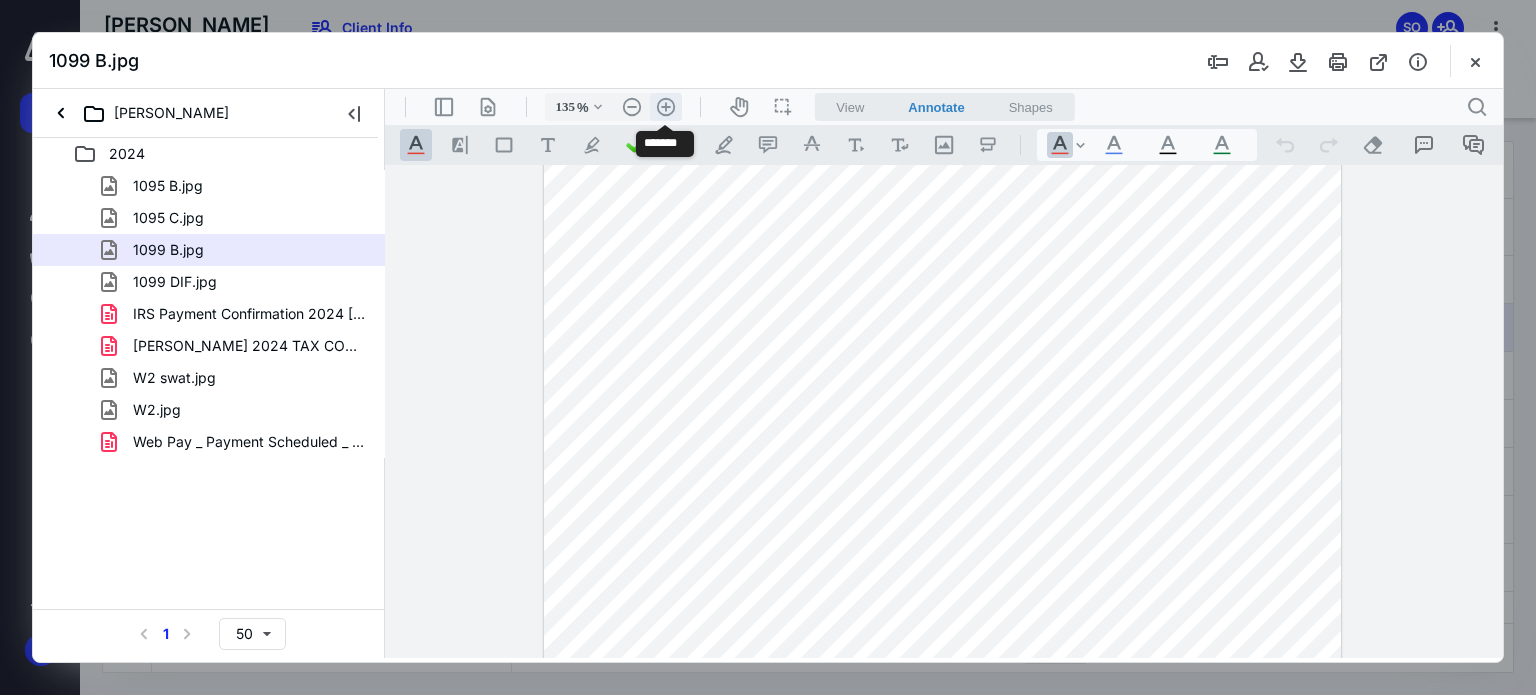 click on ".cls-1{fill:#abb0c4;} icon - header - zoom - in - line" at bounding box center [666, 107] 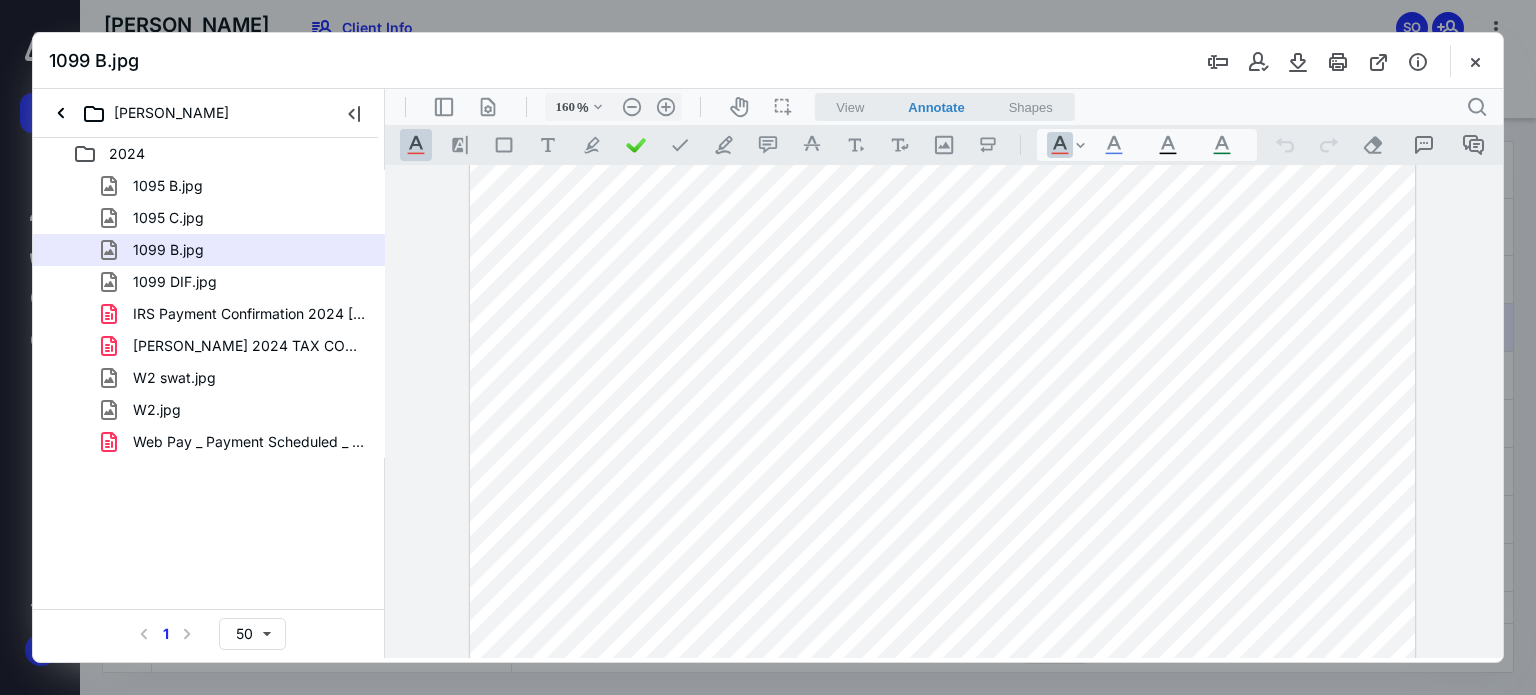 scroll, scrollTop: 79, scrollLeft: 0, axis: vertical 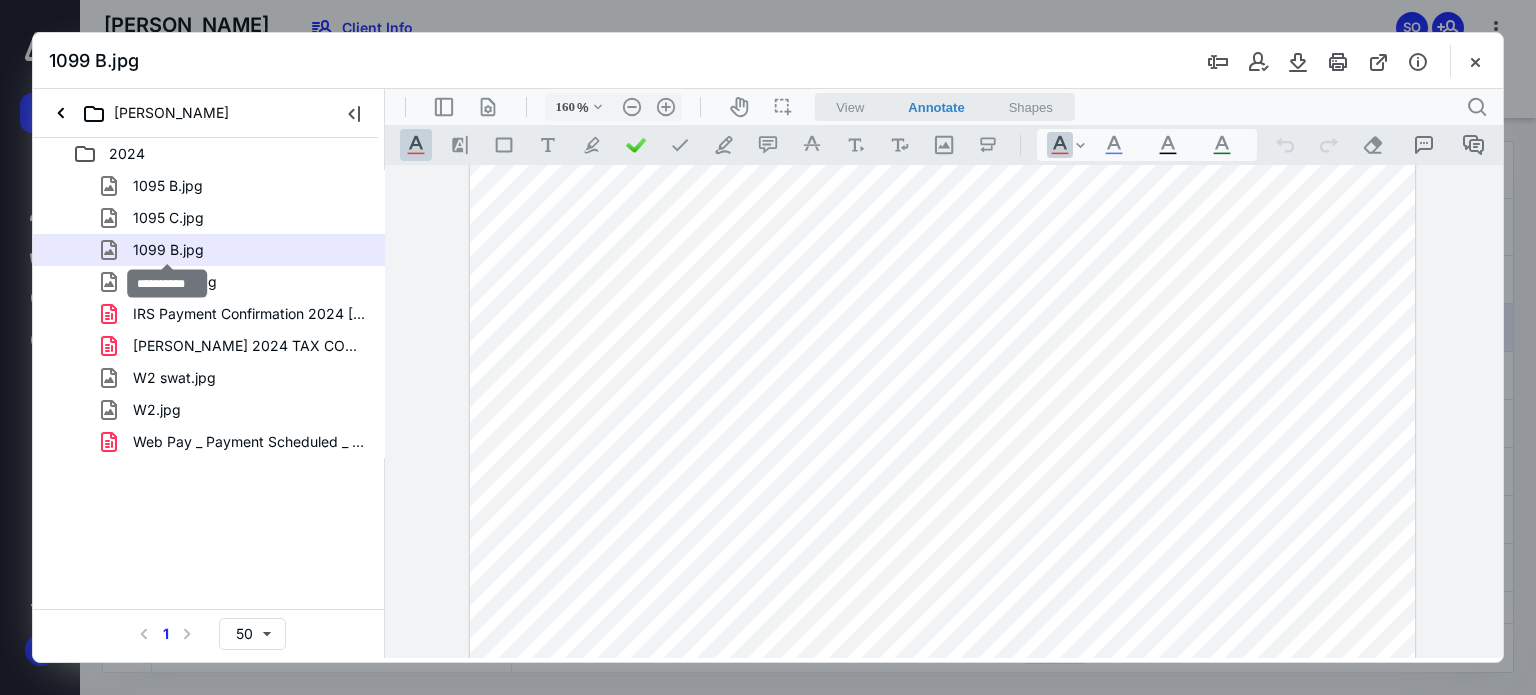 drag, startPoint x: 149, startPoint y: 244, endPoint x: 139, endPoint y: 259, distance: 18.027756 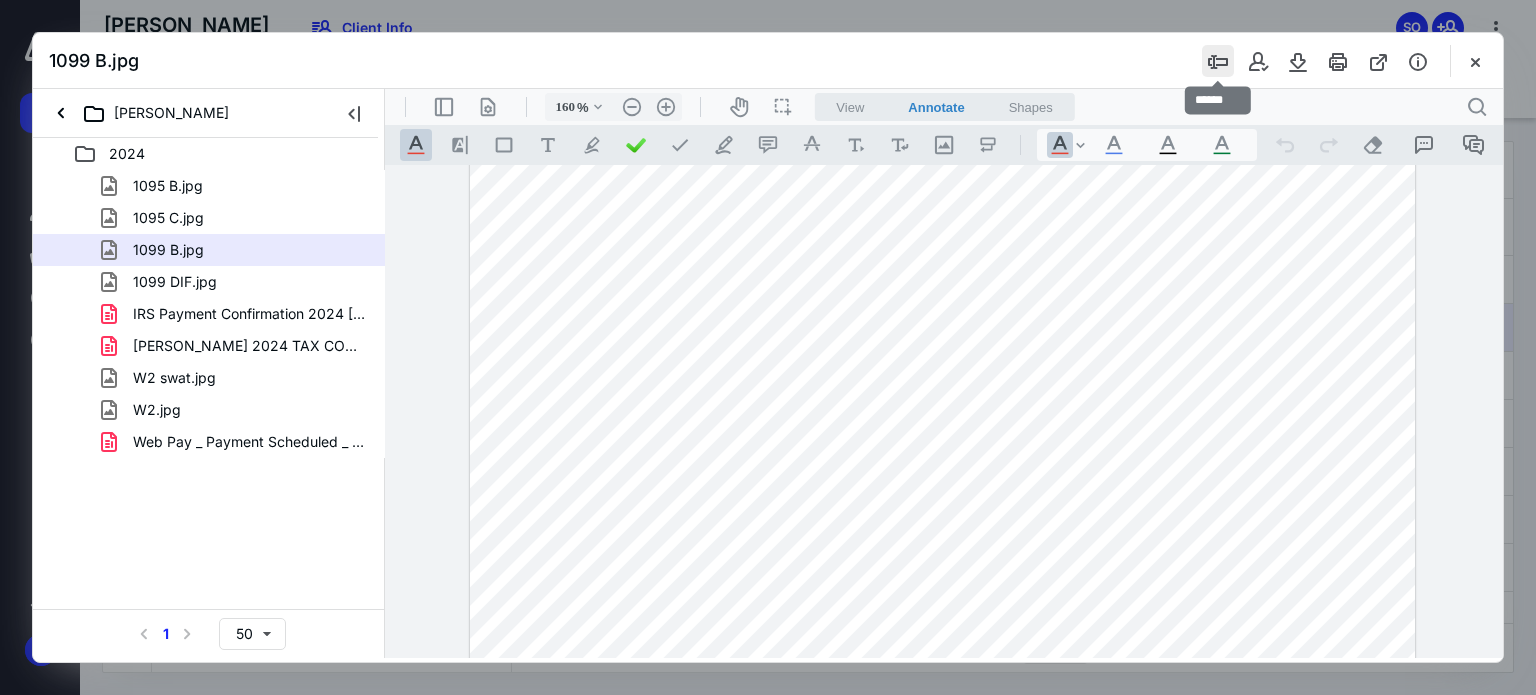 click at bounding box center [1218, 61] 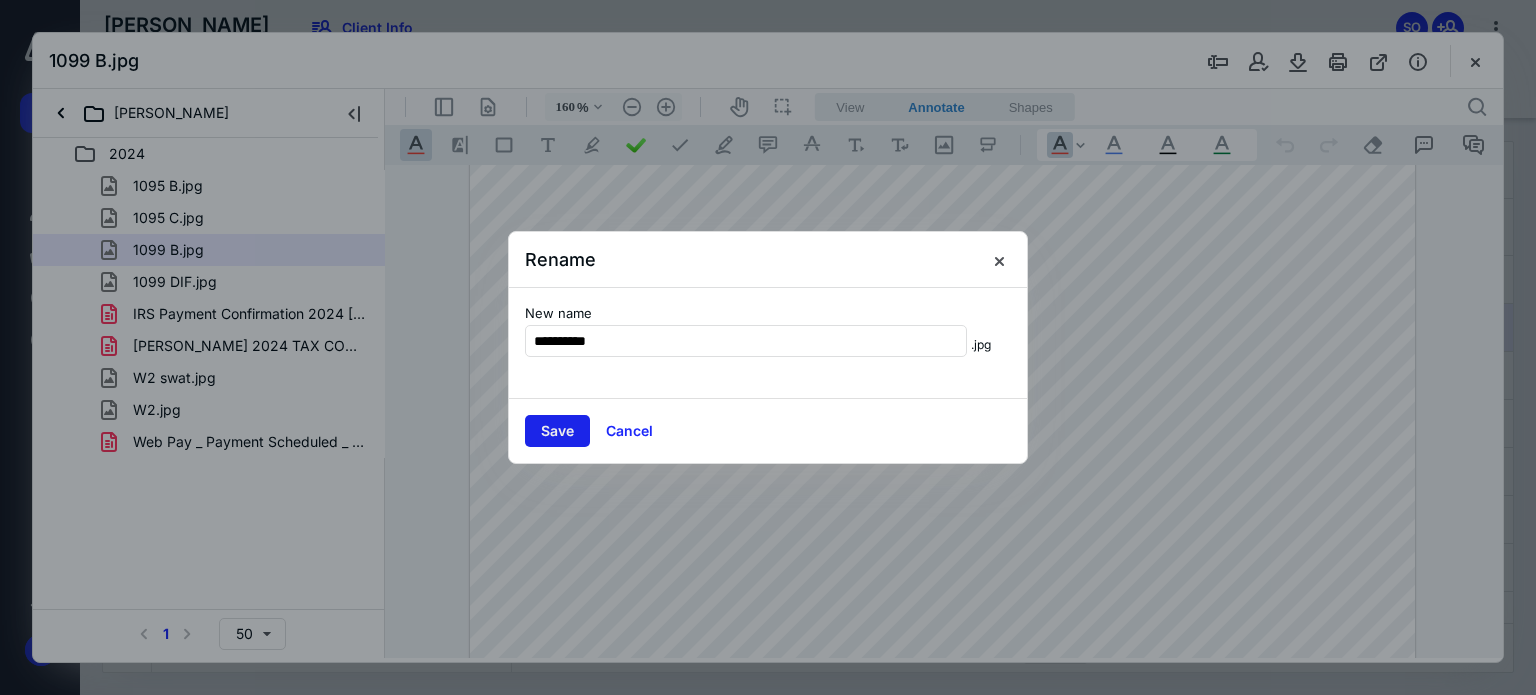 type on "*********" 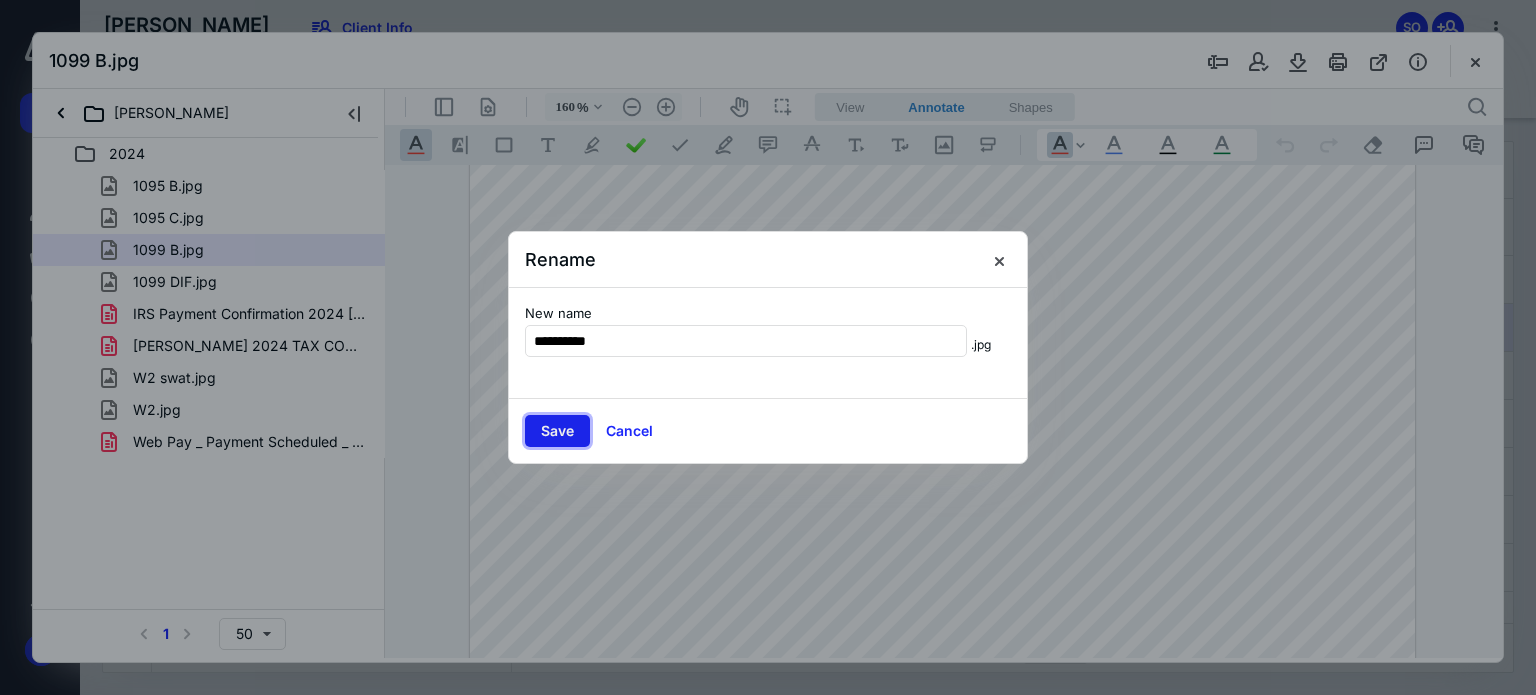 click on "Save" at bounding box center (557, 431) 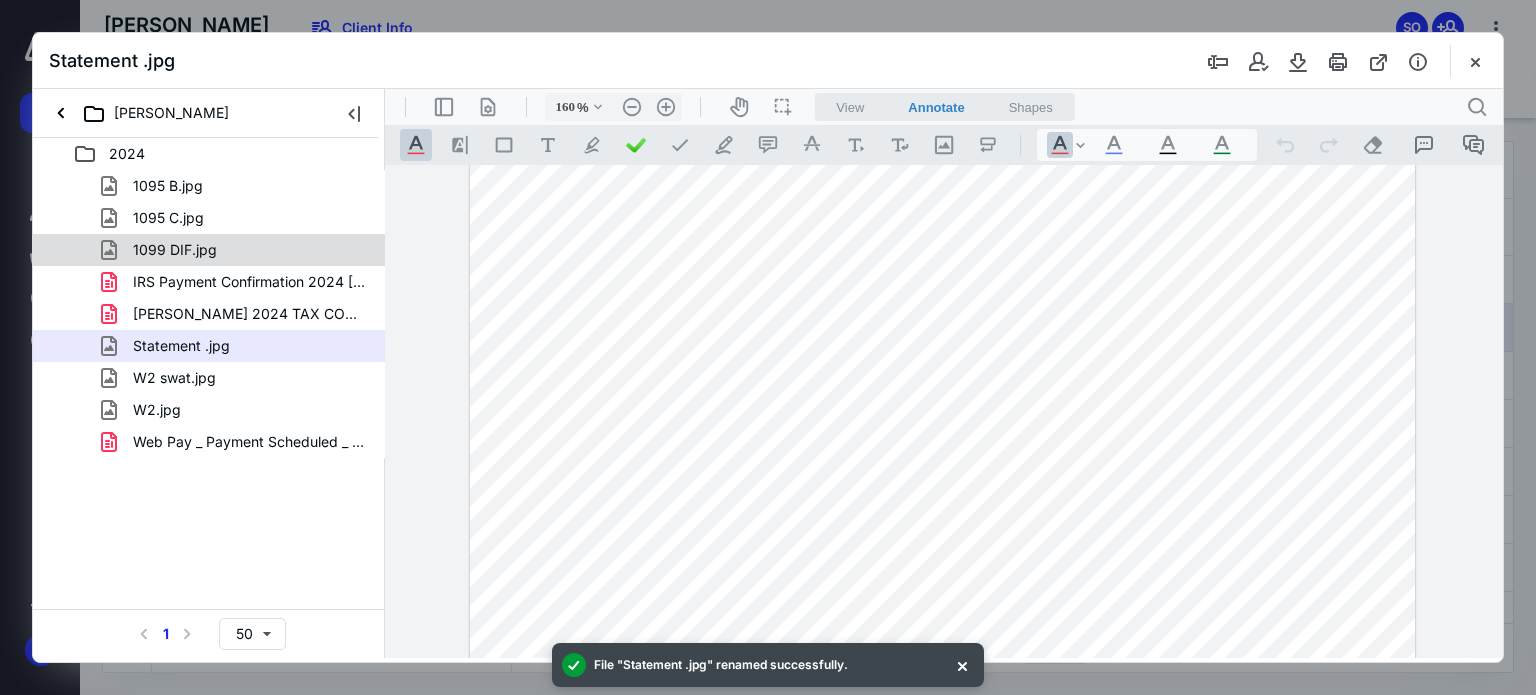 click on "1099 DIF.jpg" at bounding box center [237, 250] 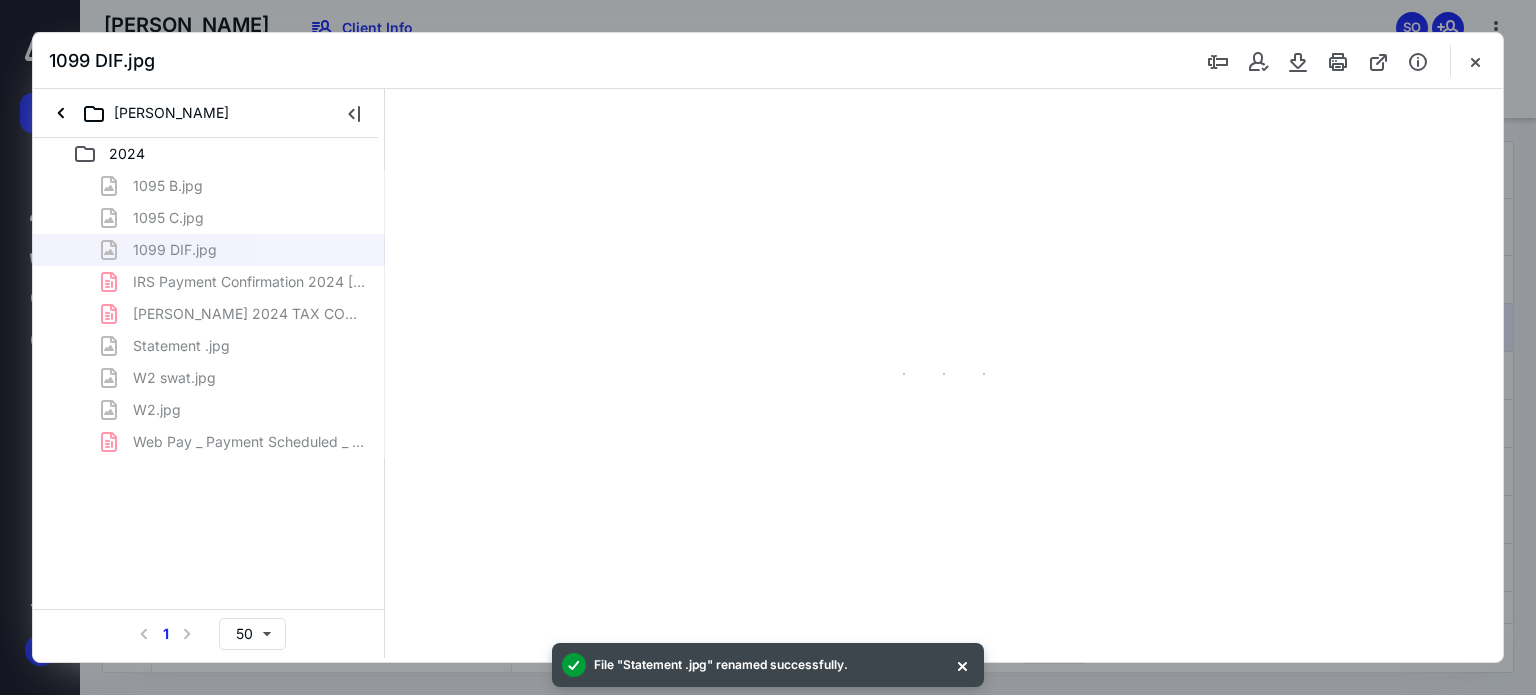 type on "62" 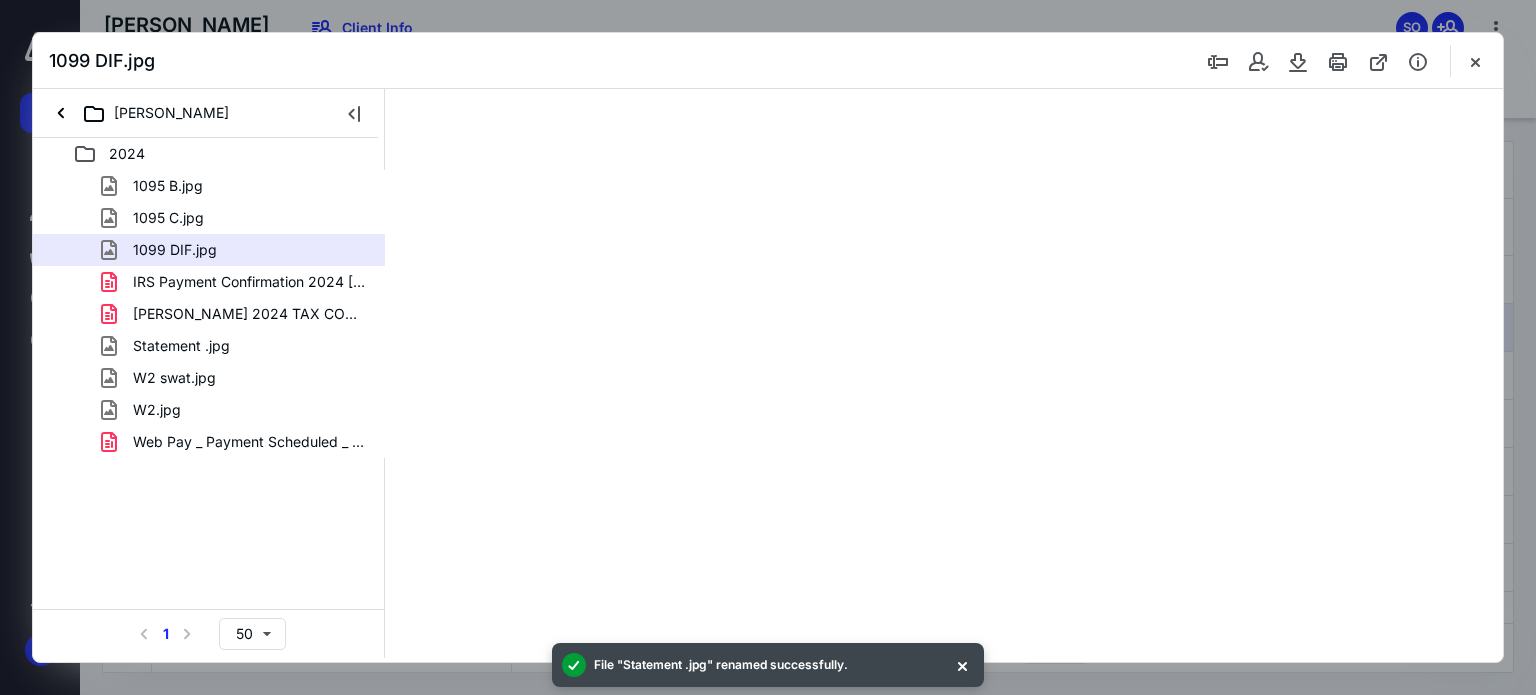 scroll, scrollTop: 0, scrollLeft: 0, axis: both 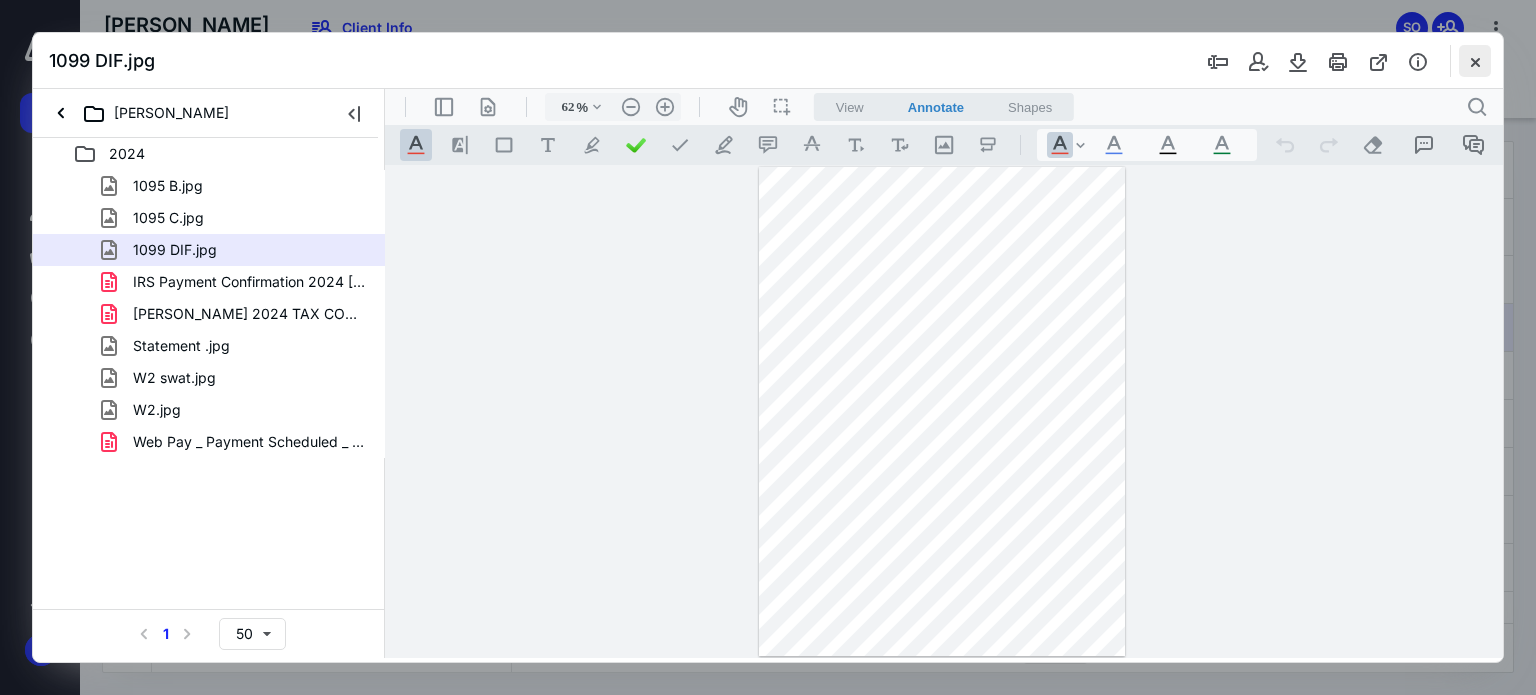 click at bounding box center (1475, 61) 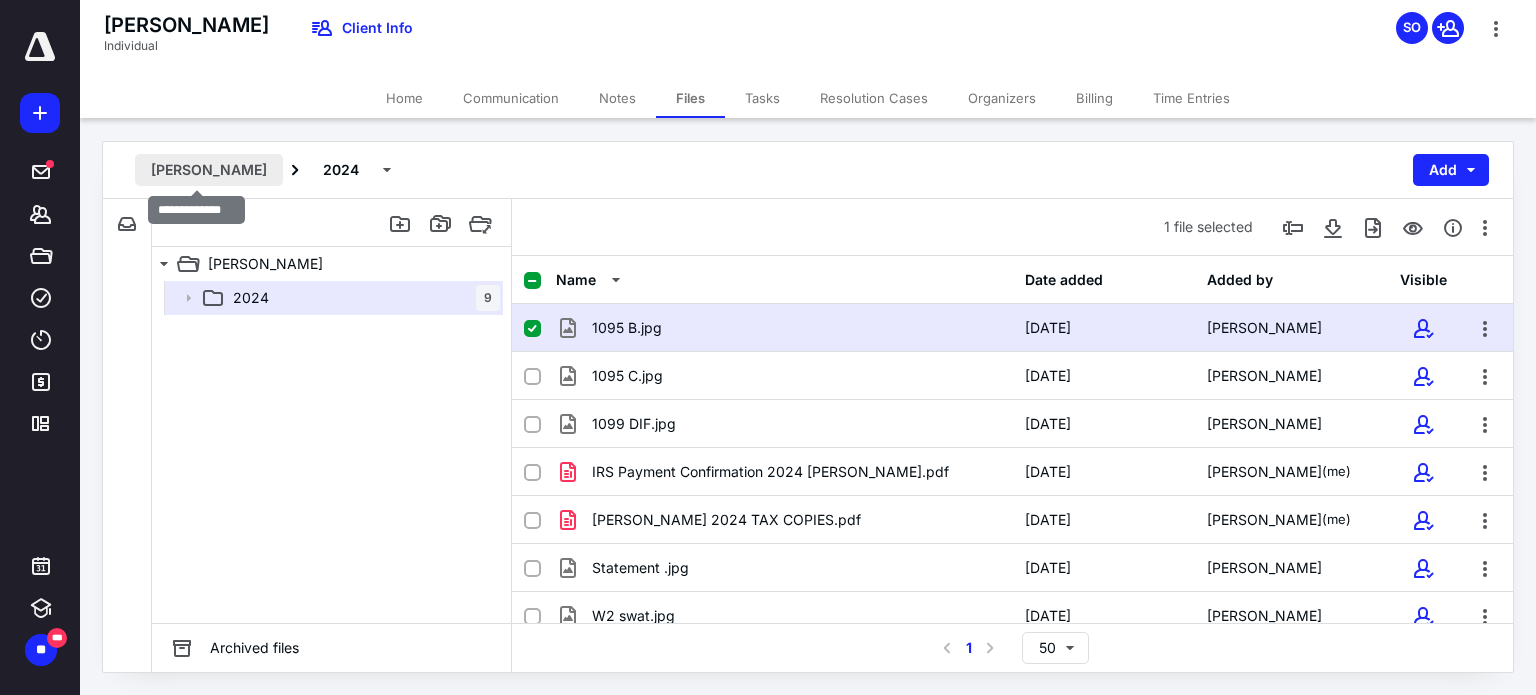 click on "[PERSON_NAME]" at bounding box center (209, 170) 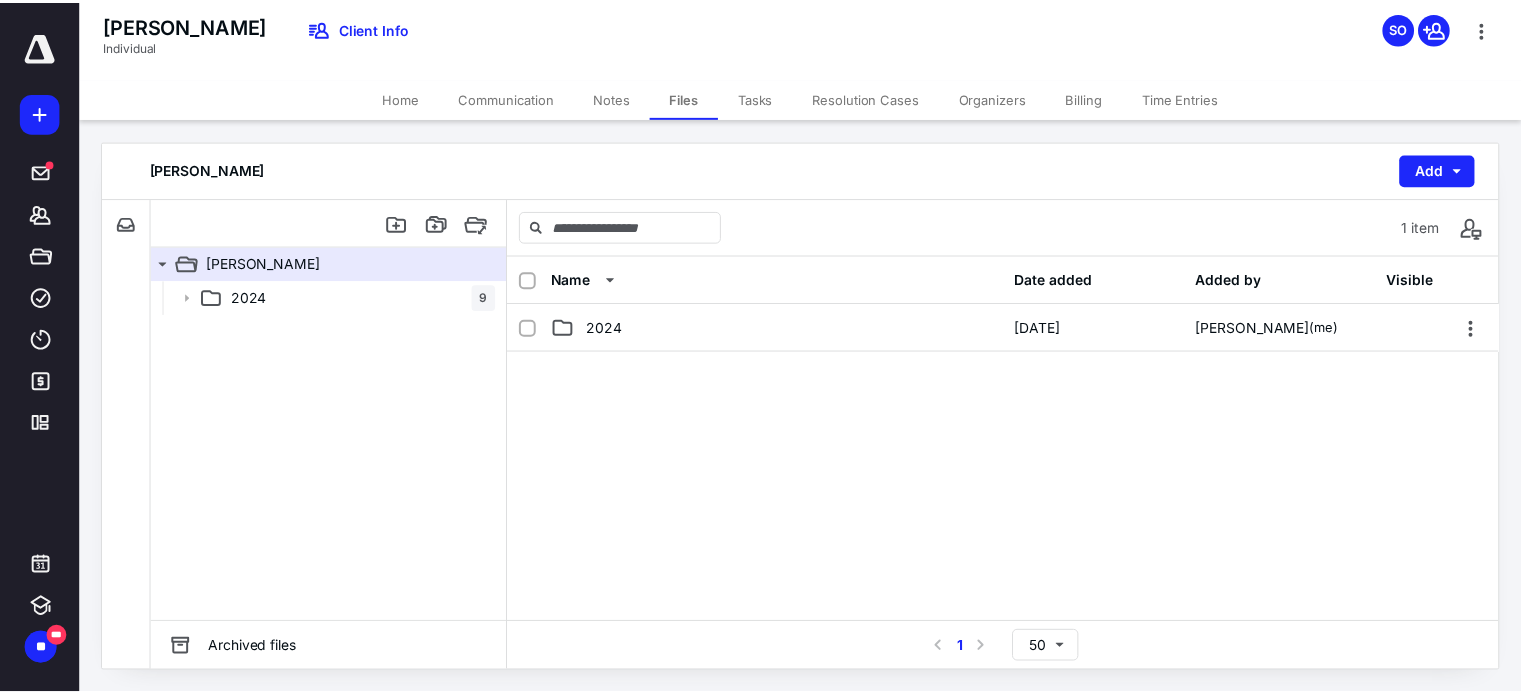 scroll, scrollTop: 28, scrollLeft: 0, axis: vertical 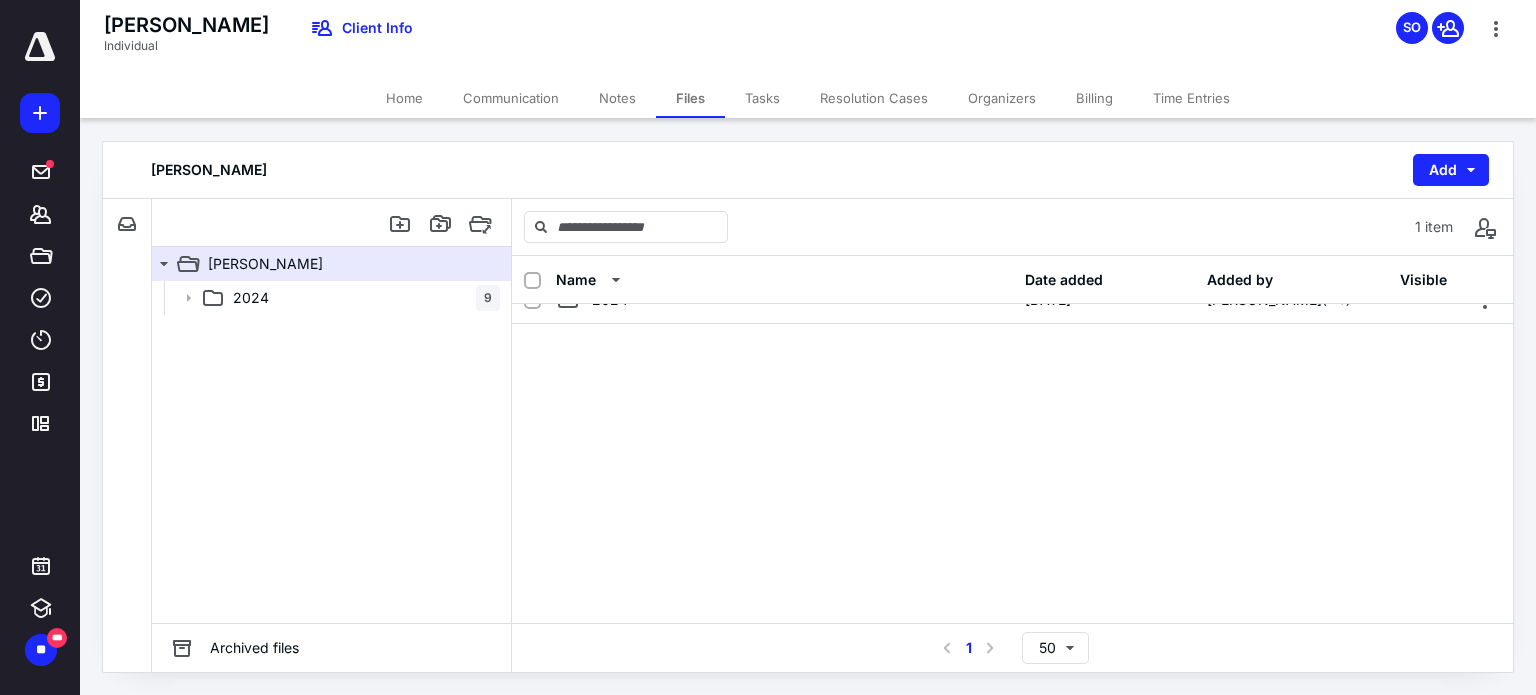 click on "Home" at bounding box center [404, 98] 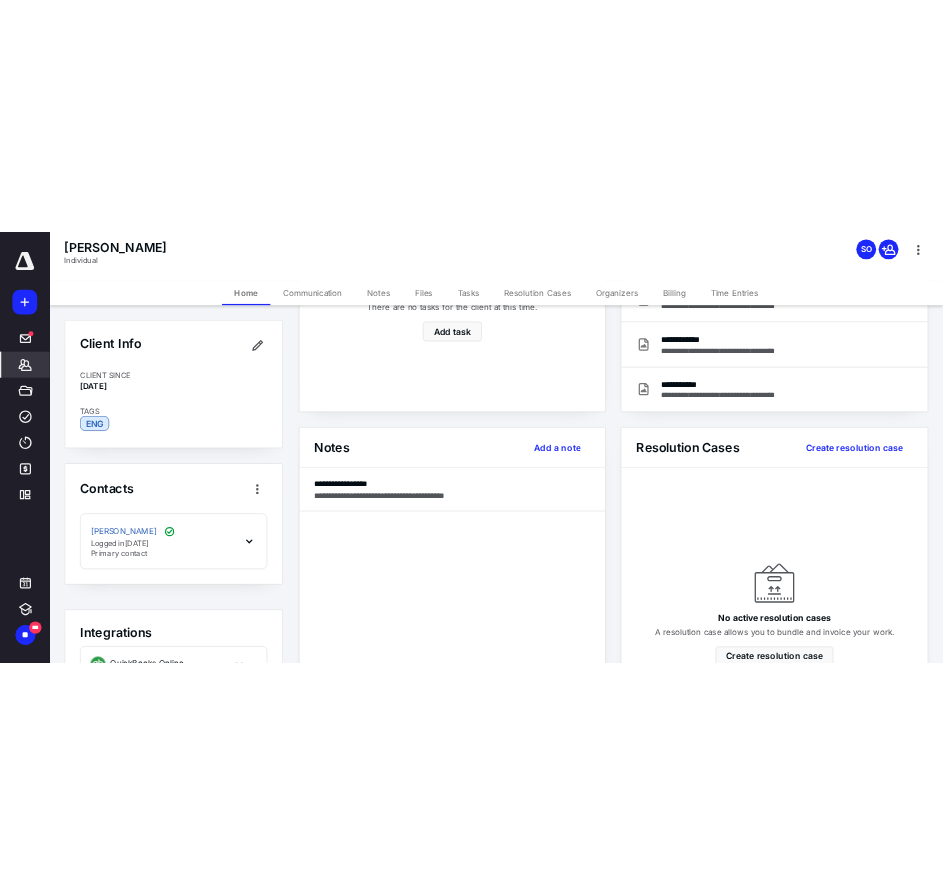 scroll, scrollTop: 400, scrollLeft: 0, axis: vertical 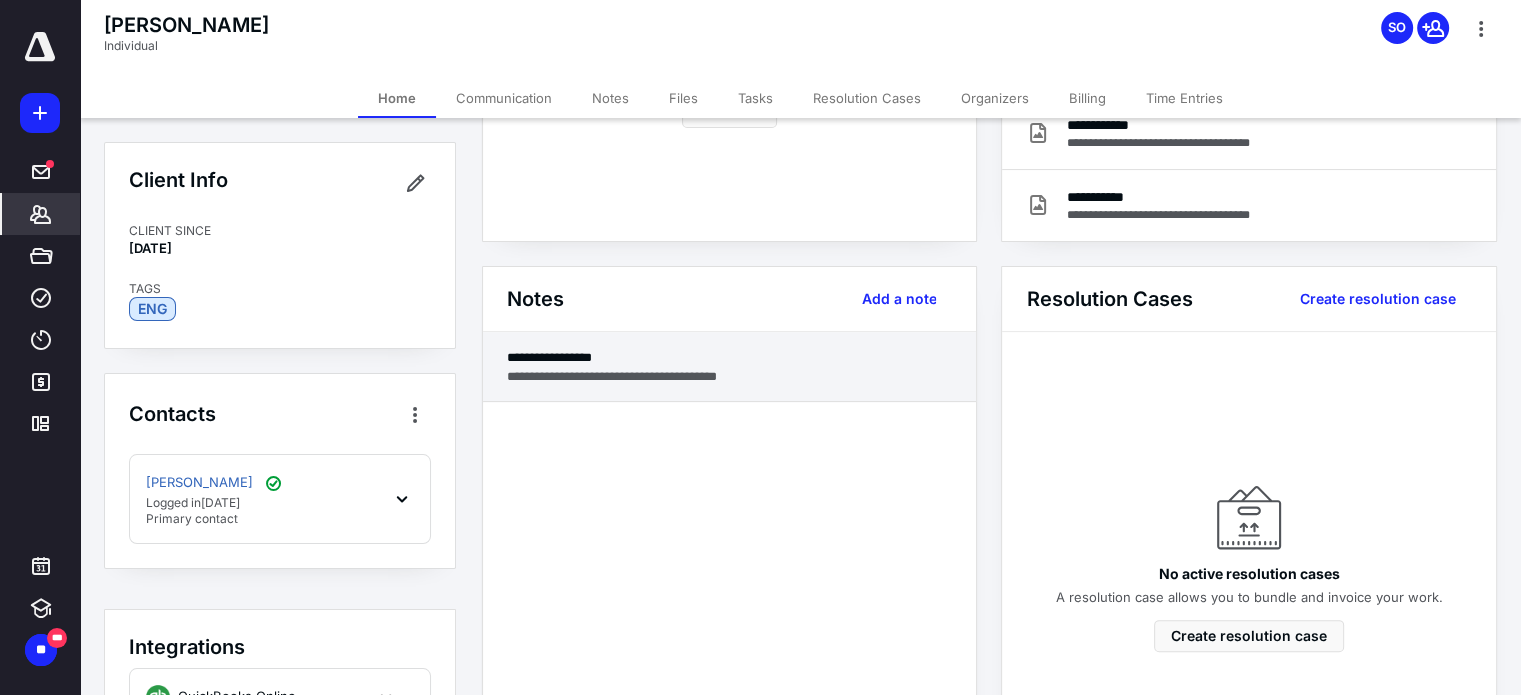 click on "**********" at bounding box center [730, 376] 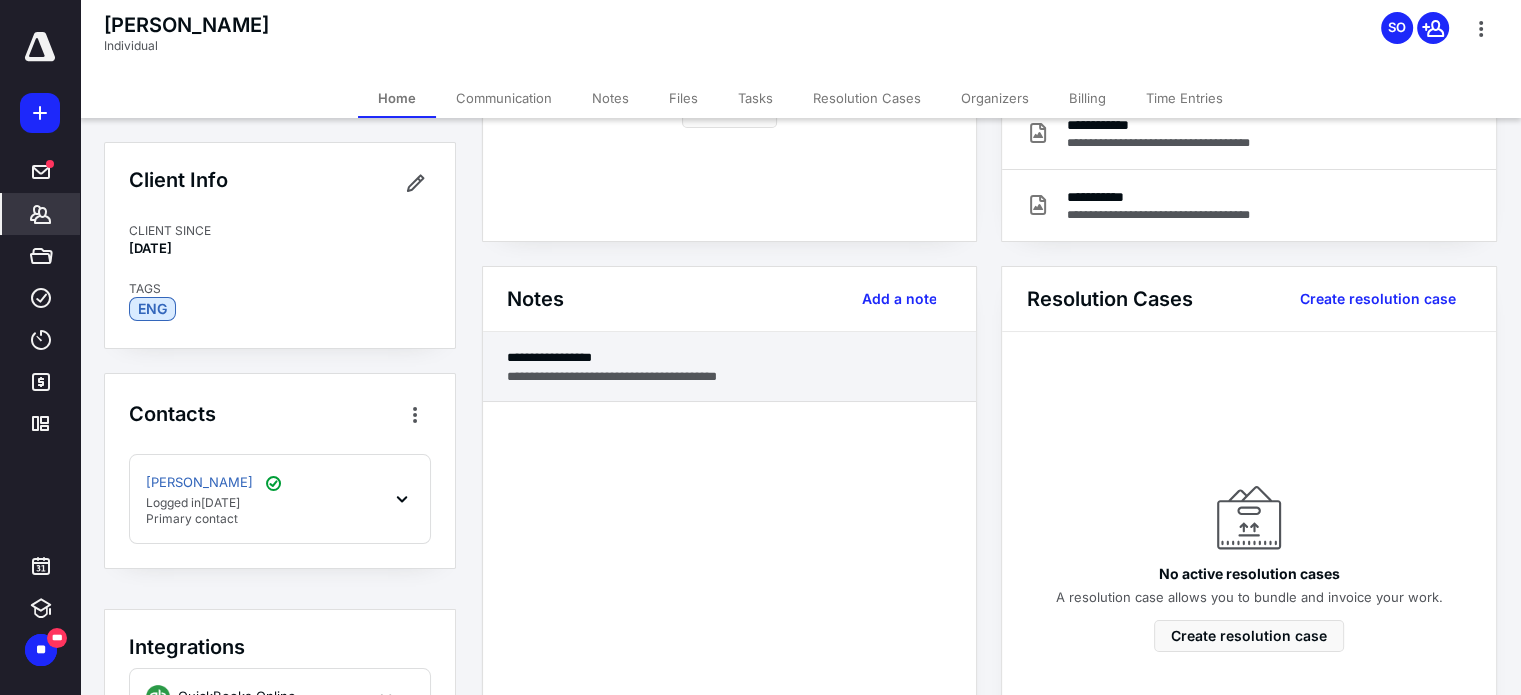 type on "**********" 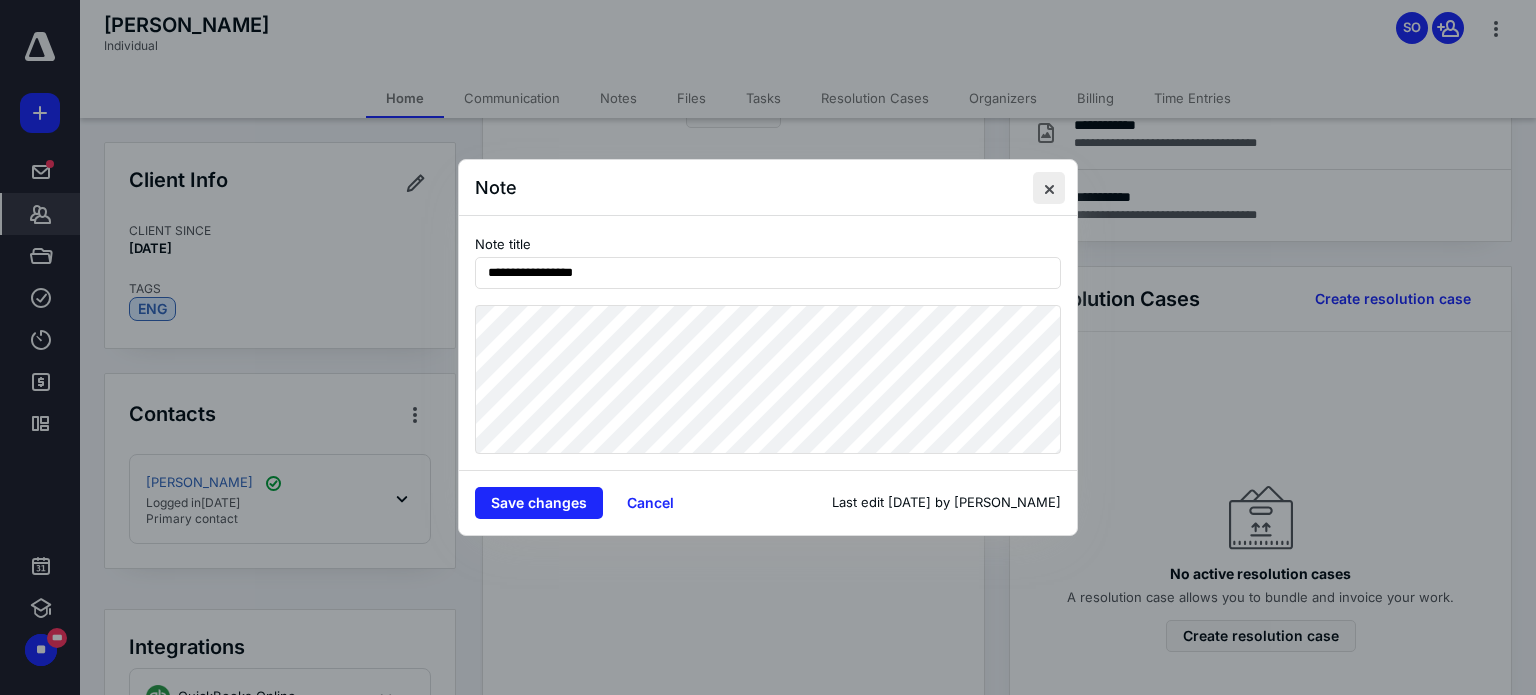 click at bounding box center [1049, 188] 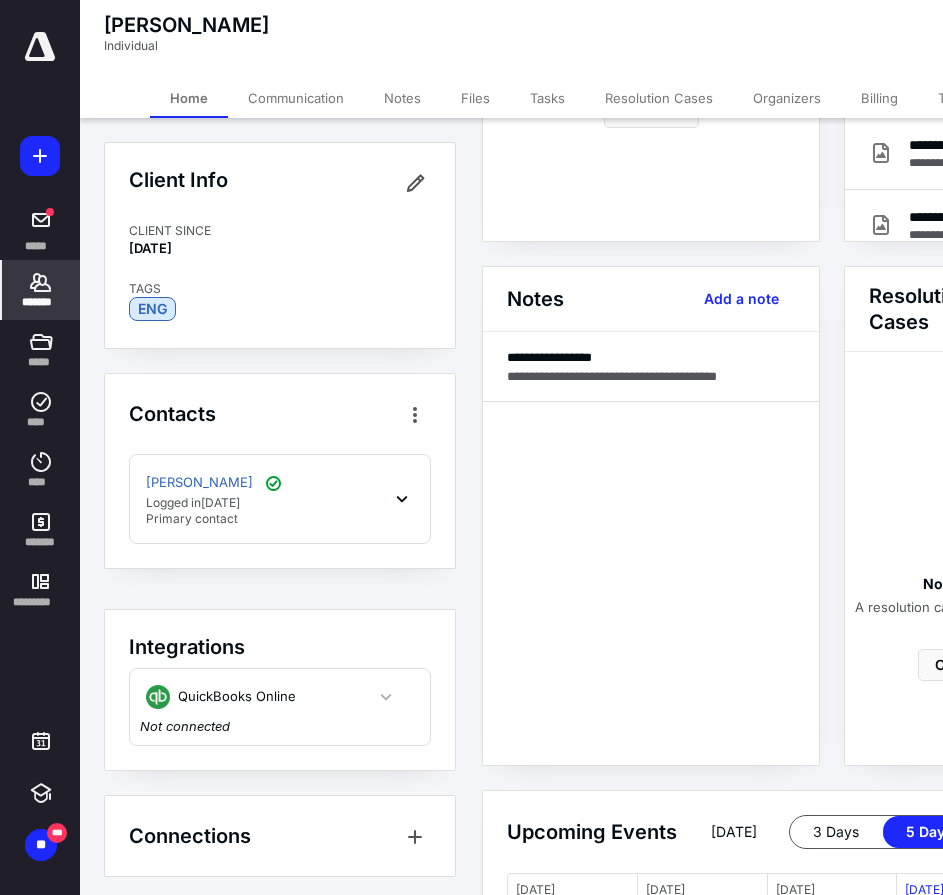 click on "*******" at bounding box center (41, 302) 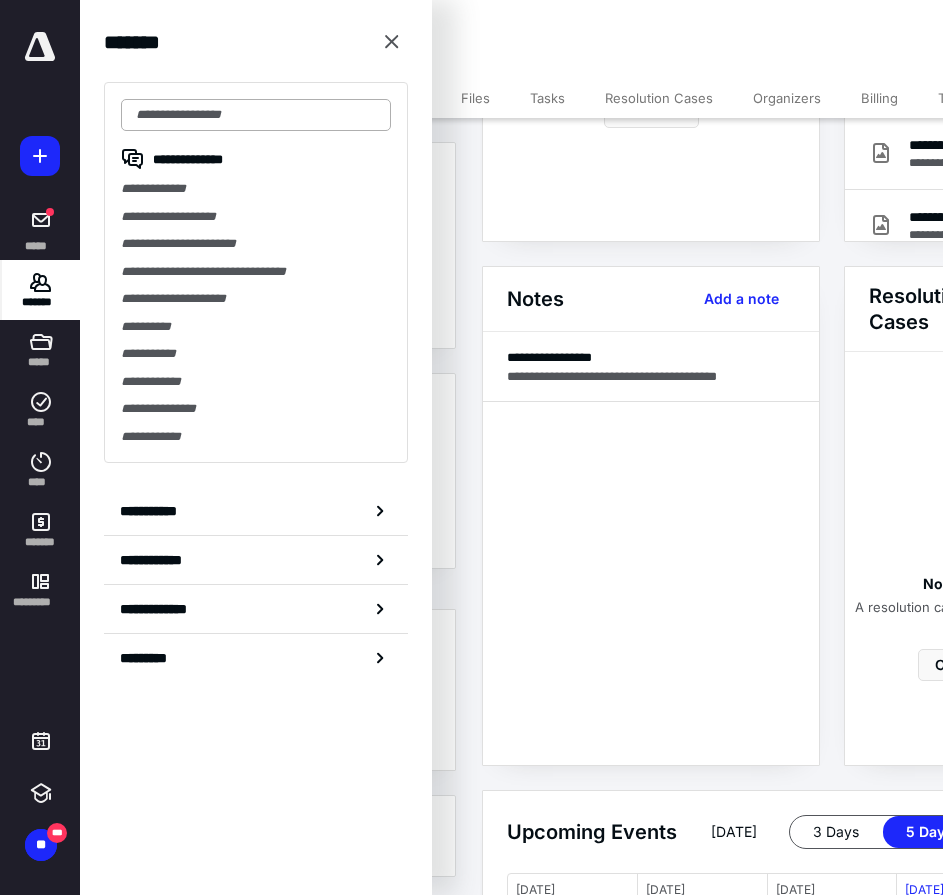 click at bounding box center (256, 115) 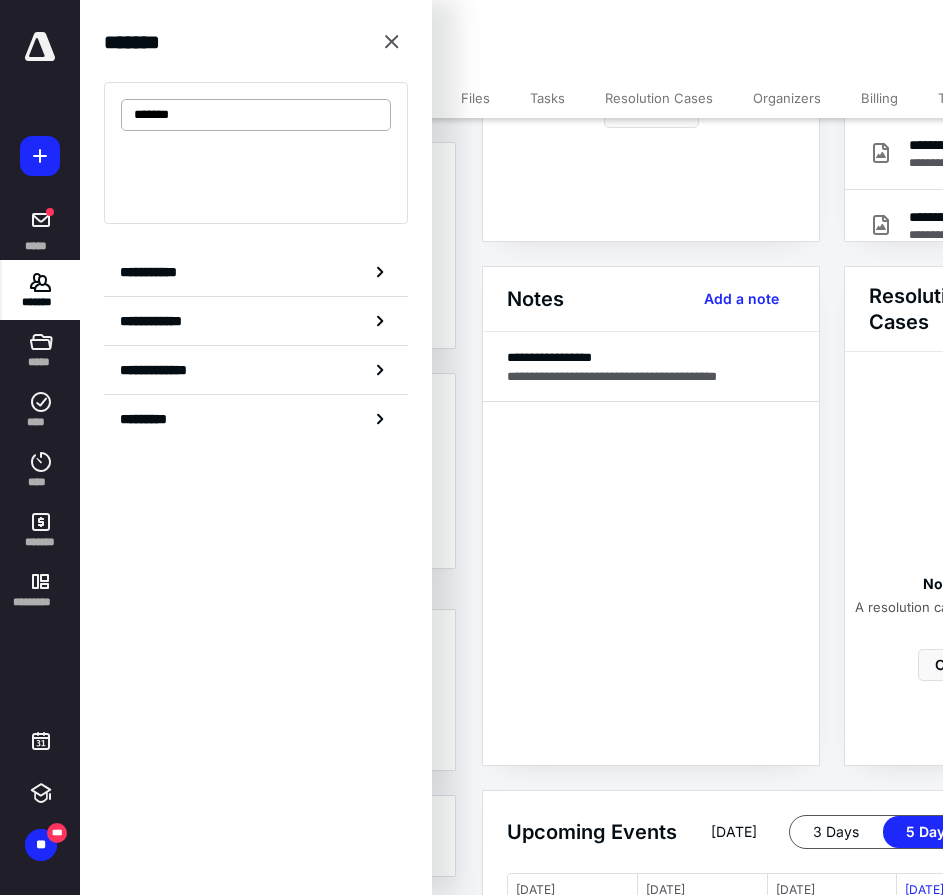 type on "********" 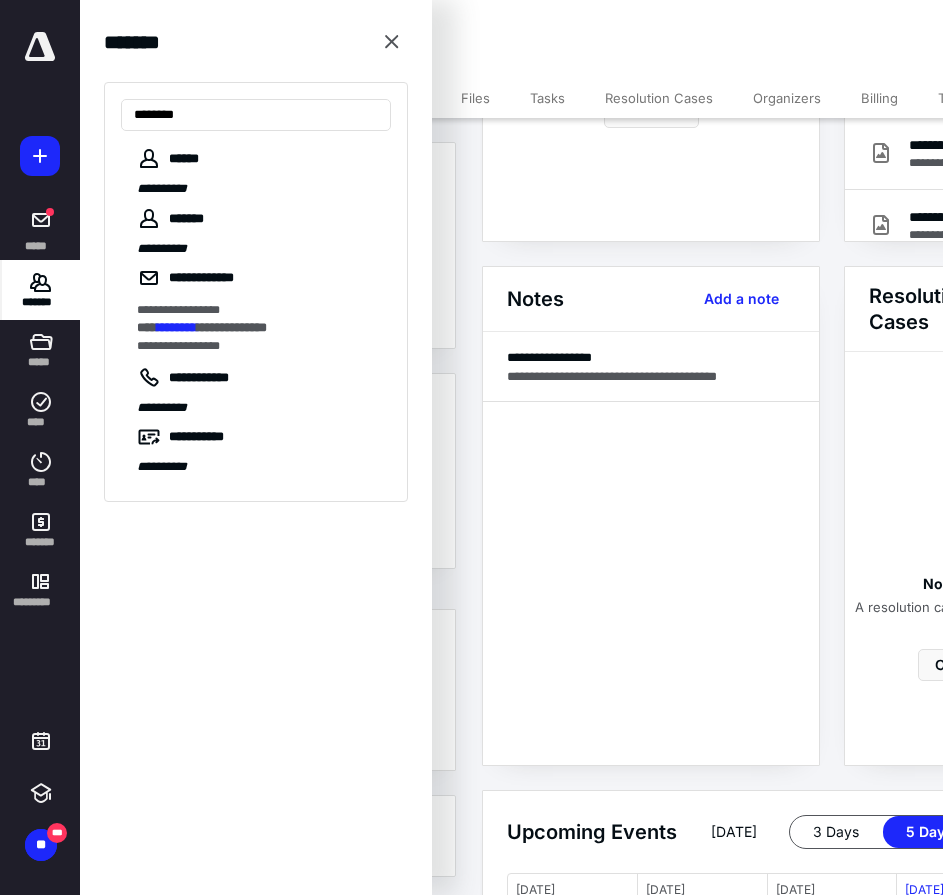 drag, startPoint x: 235, startPoint y: 127, endPoint x: -154, endPoint y: 127, distance: 389 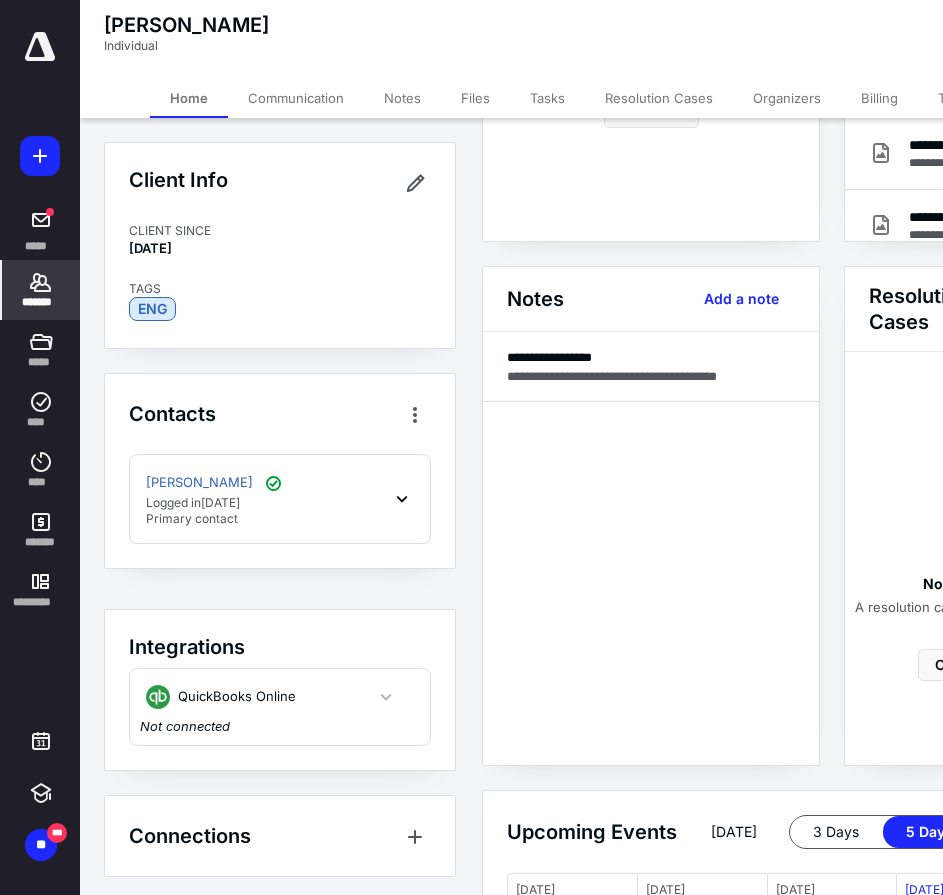 click on "*******" at bounding box center (41, 302) 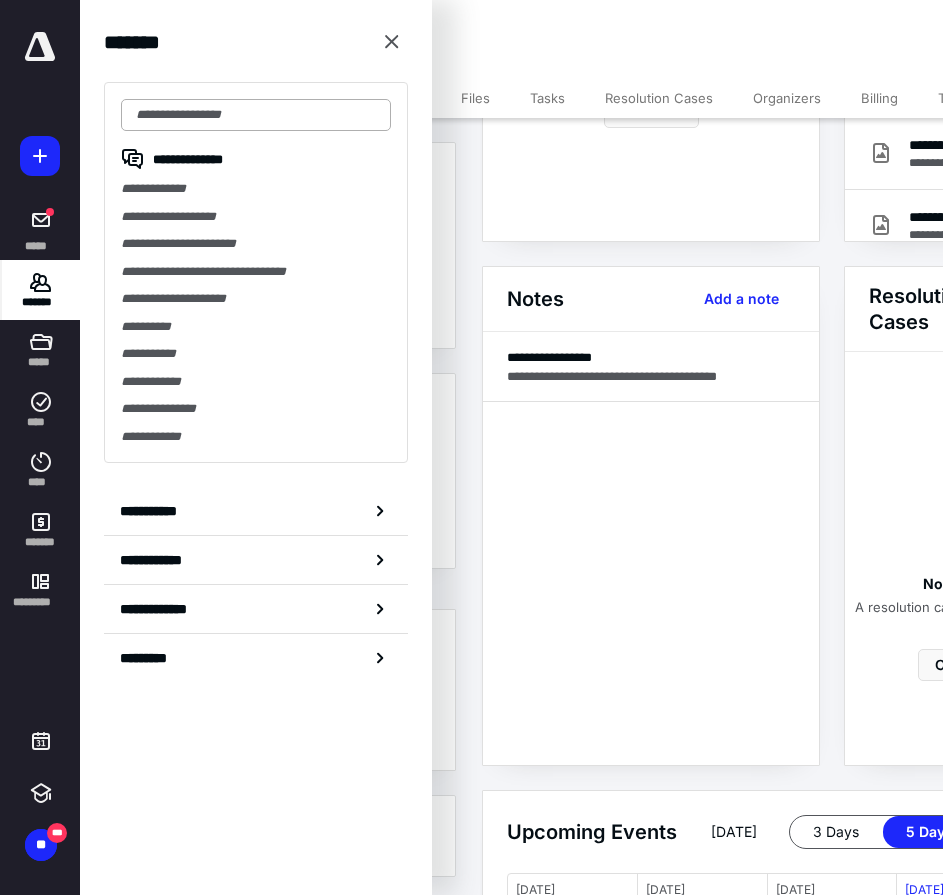 click at bounding box center (256, 115) 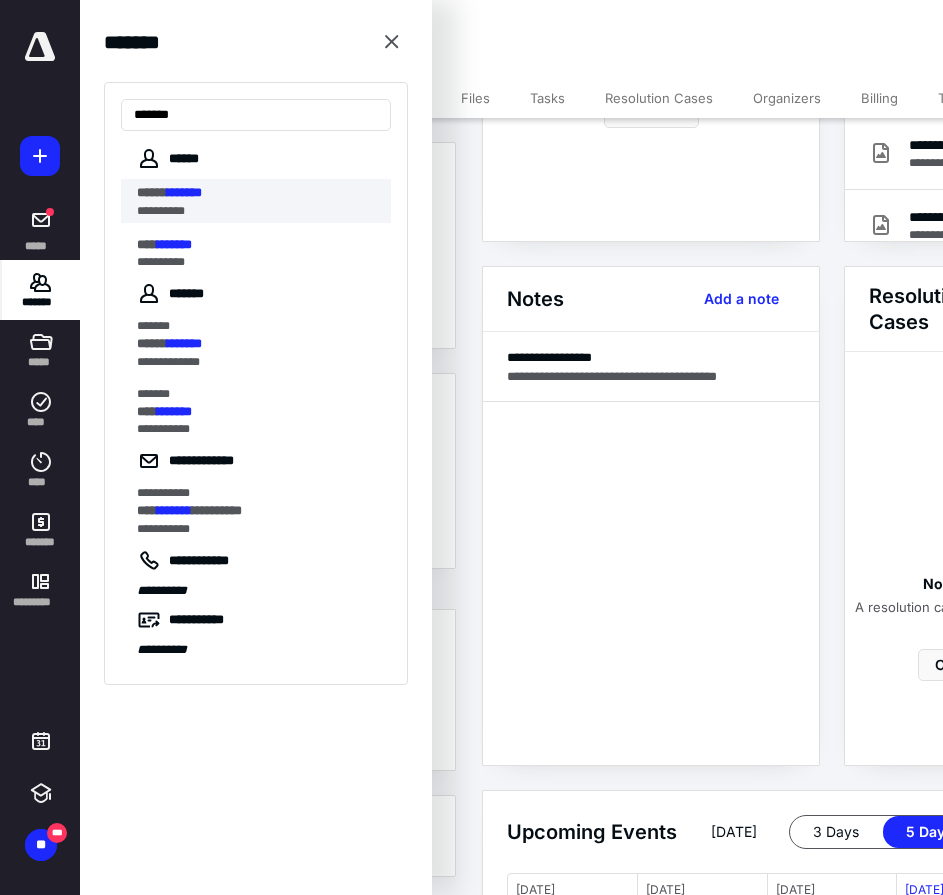 type on "*******" 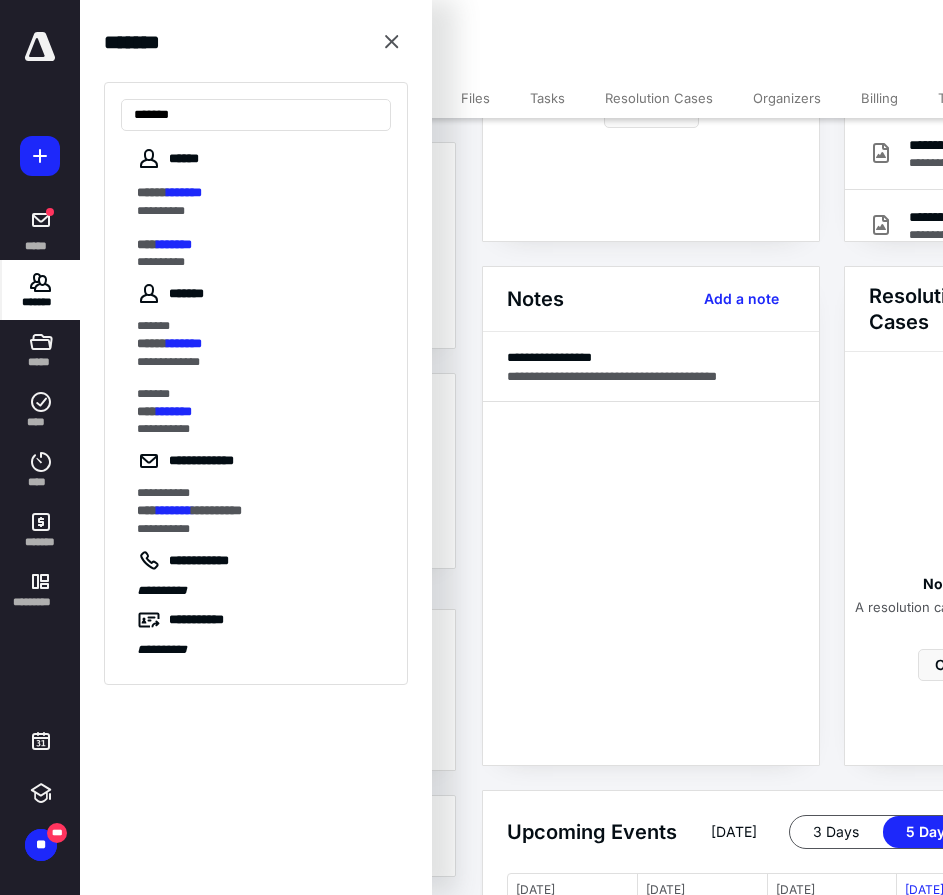 scroll, scrollTop: 0, scrollLeft: 0, axis: both 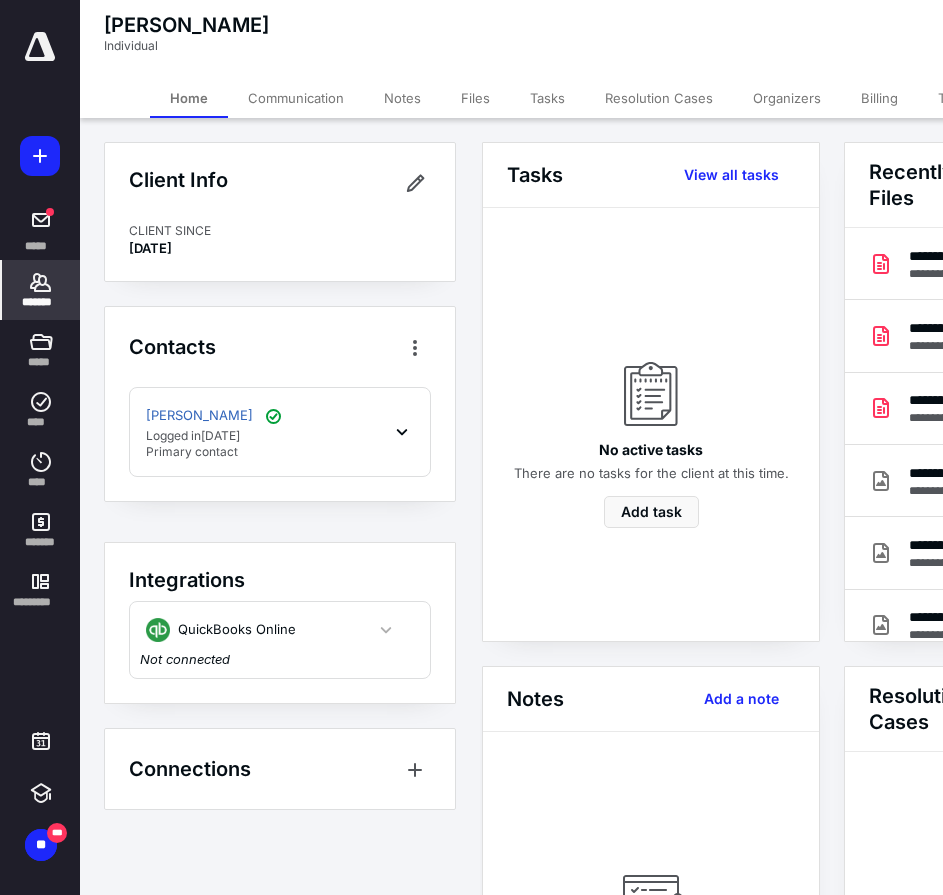 click 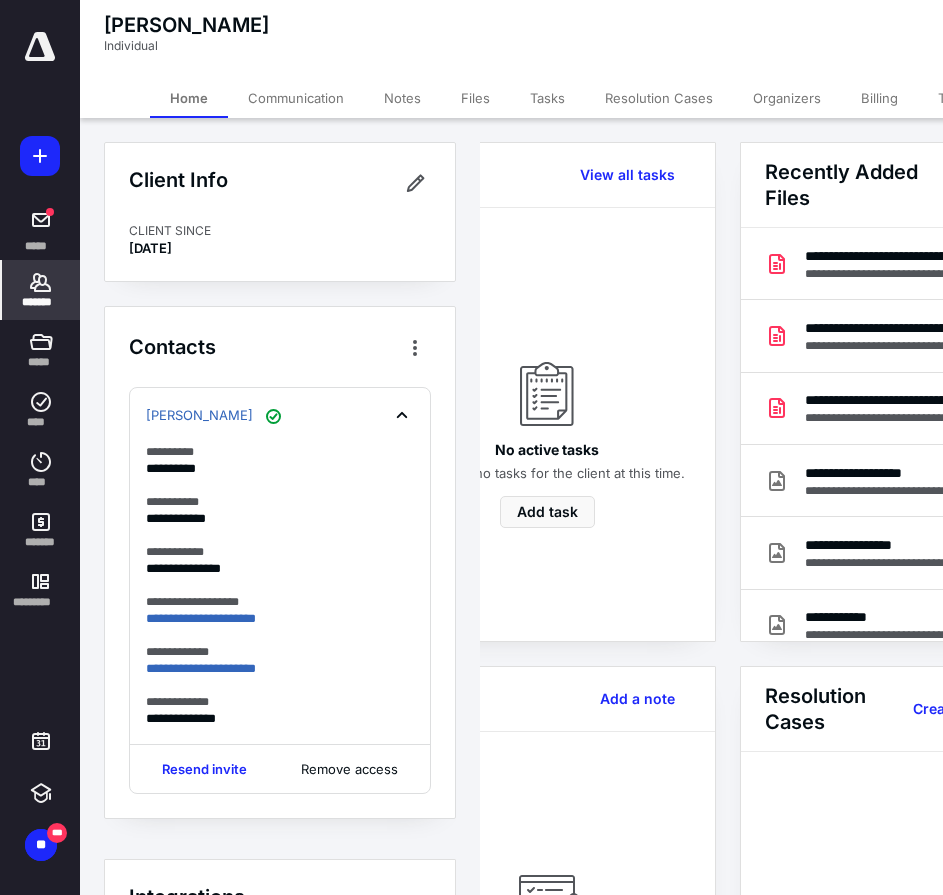 scroll, scrollTop: 0, scrollLeft: 239, axis: horizontal 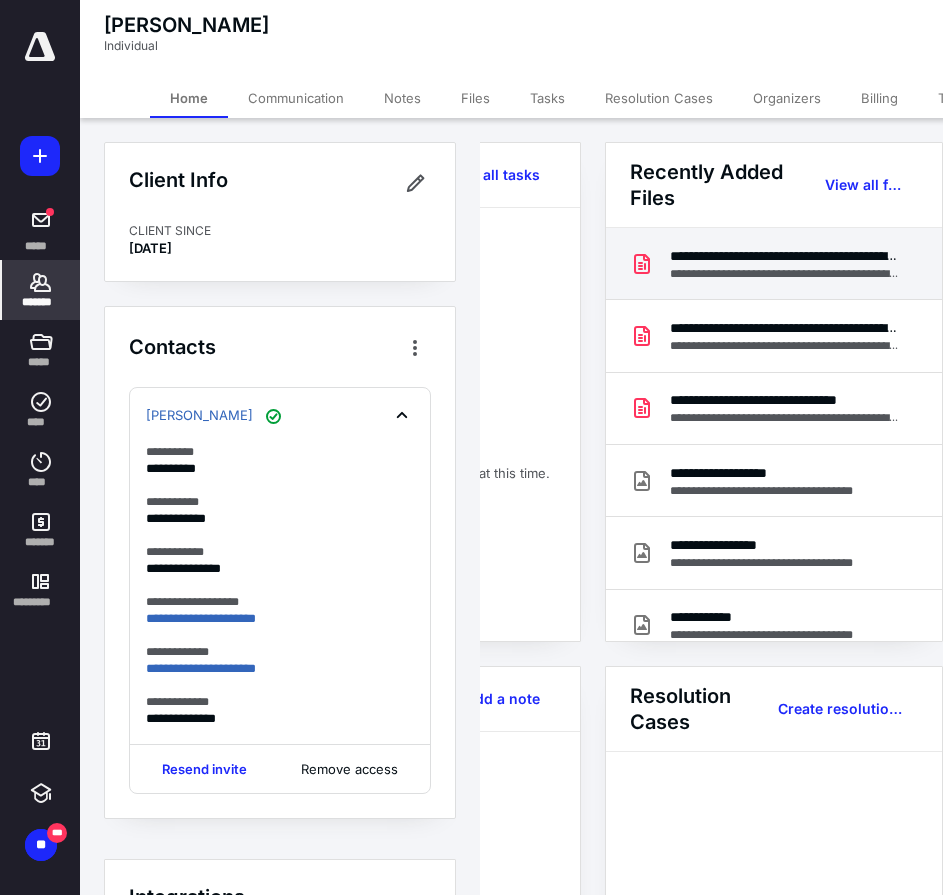 click on "**********" at bounding box center [785, 274] 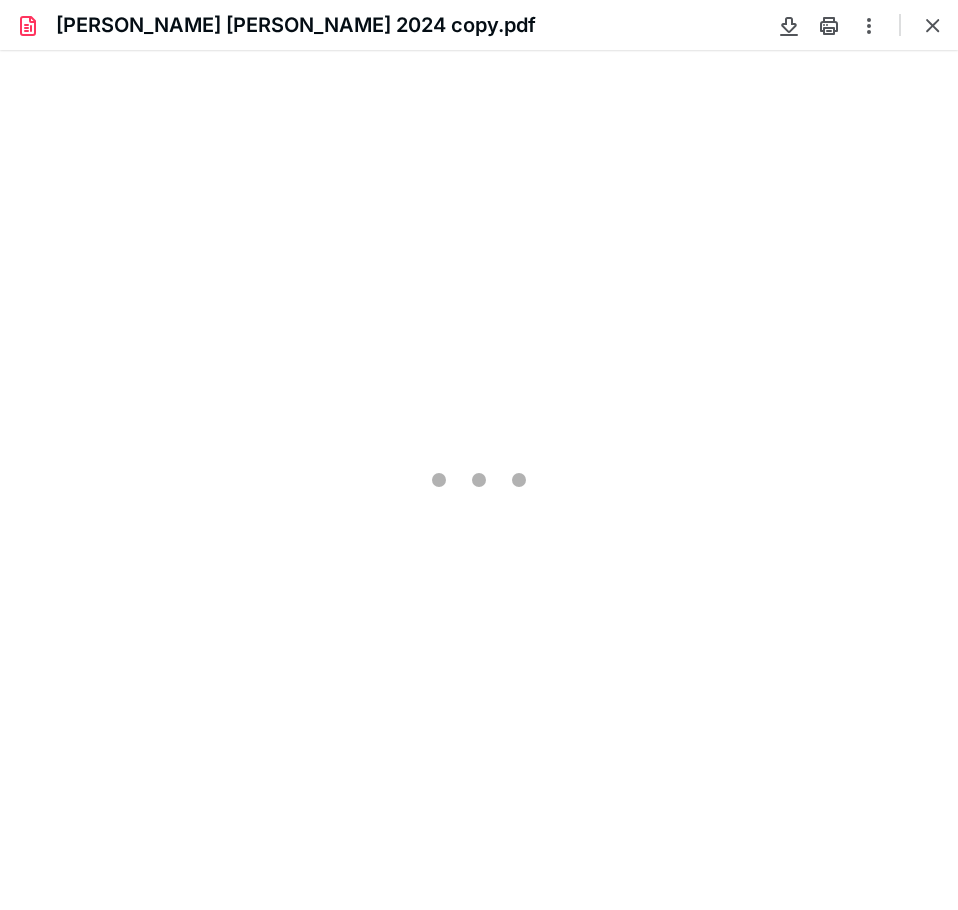 scroll, scrollTop: 0, scrollLeft: 0, axis: both 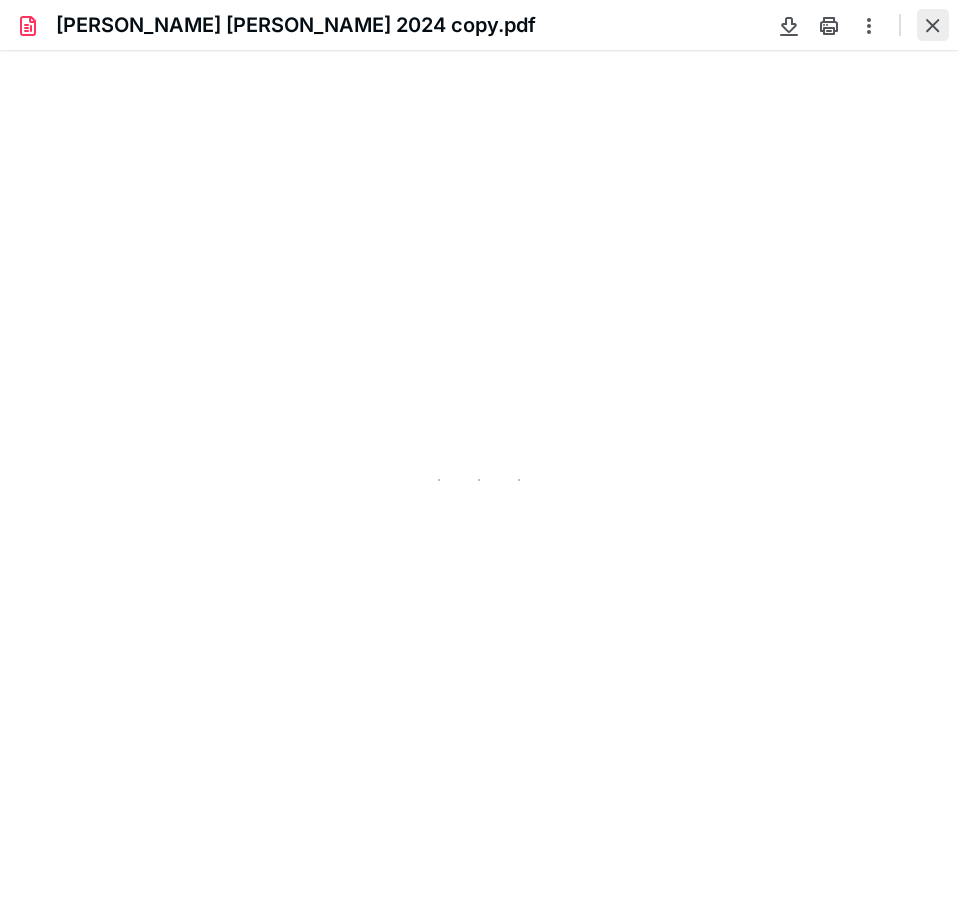 type on "103" 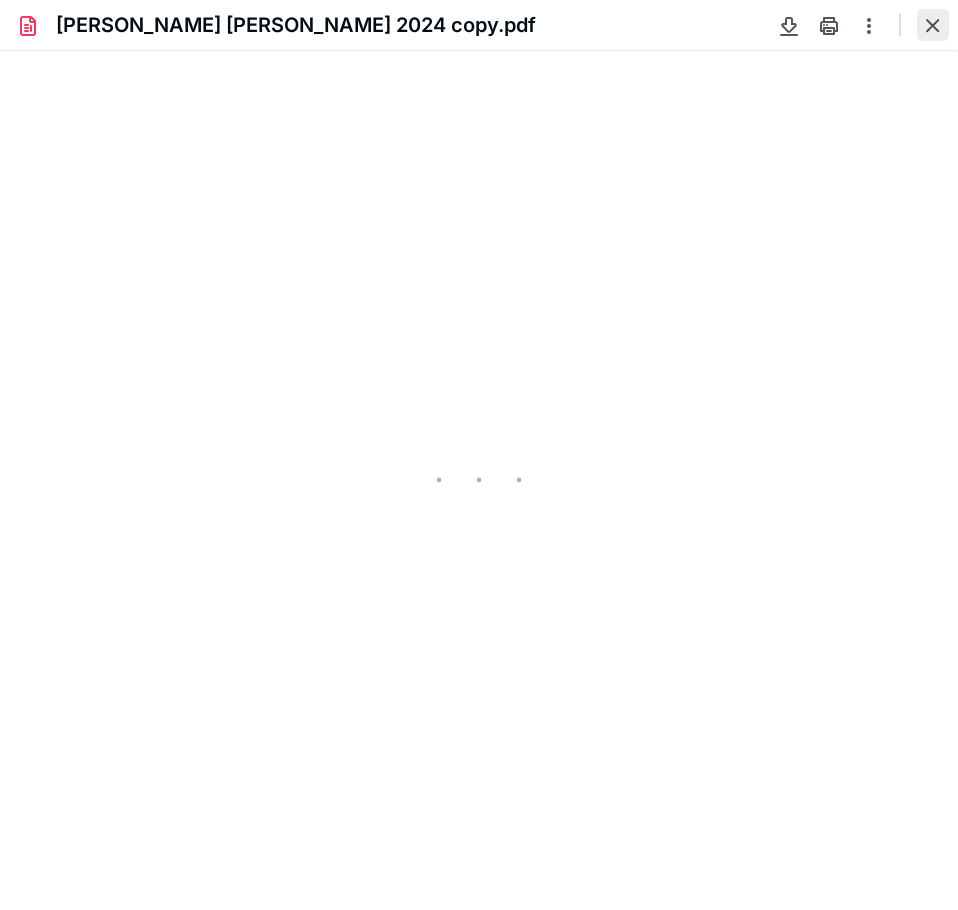 click at bounding box center (933, 25) 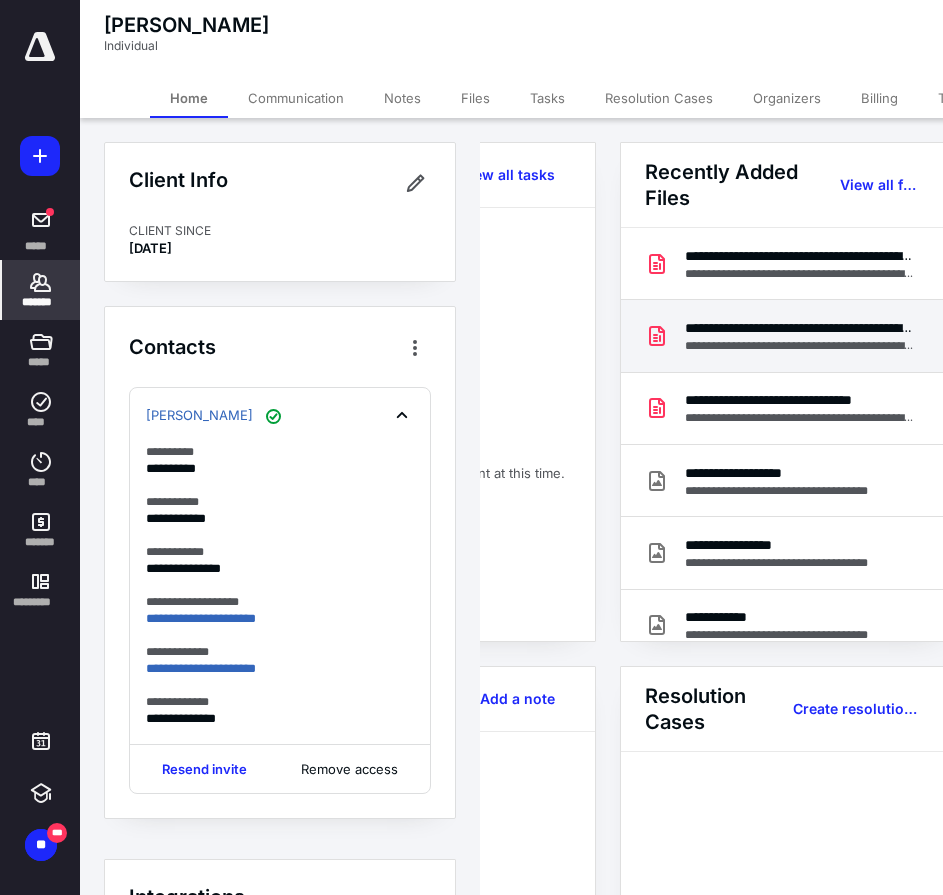click on "**********" at bounding box center [800, 346] 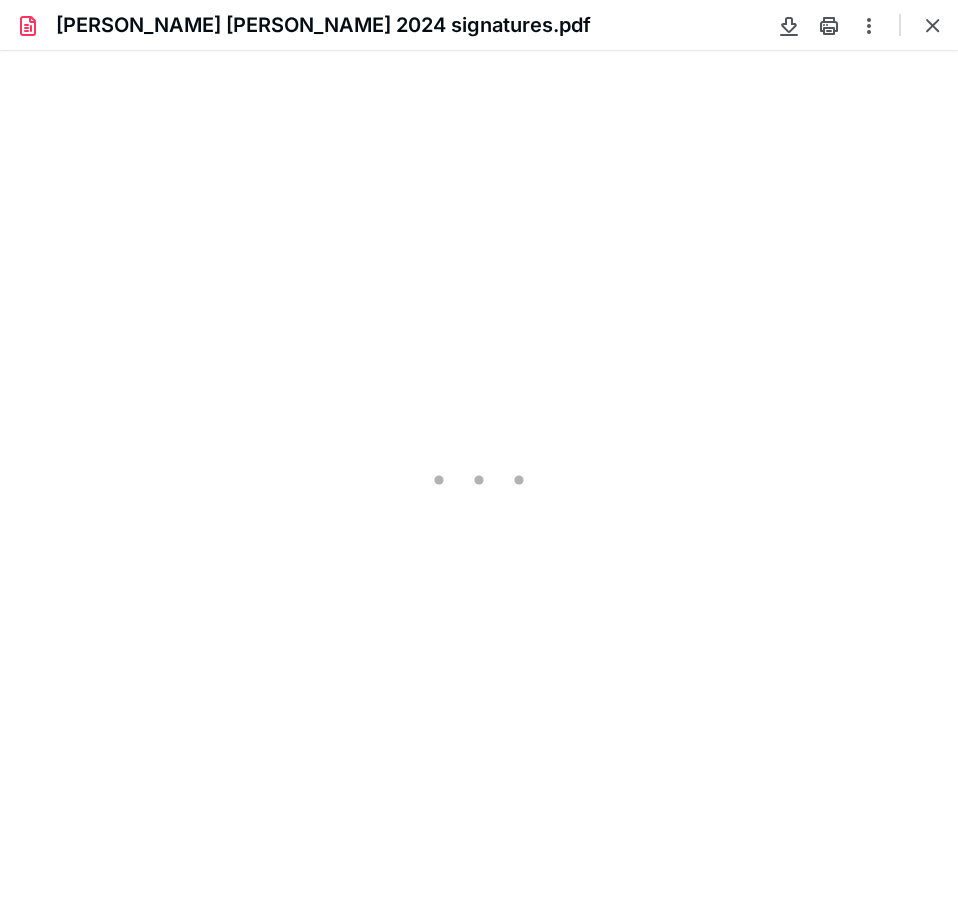 scroll, scrollTop: 0, scrollLeft: 0, axis: both 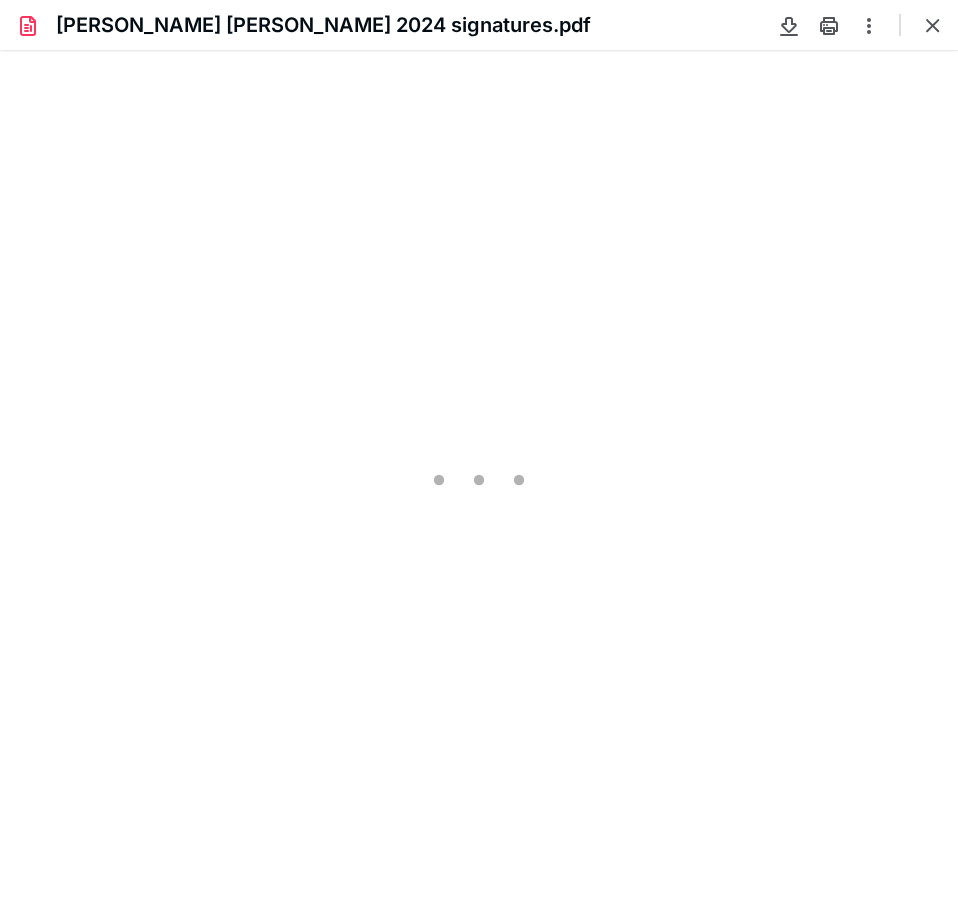 type on "103" 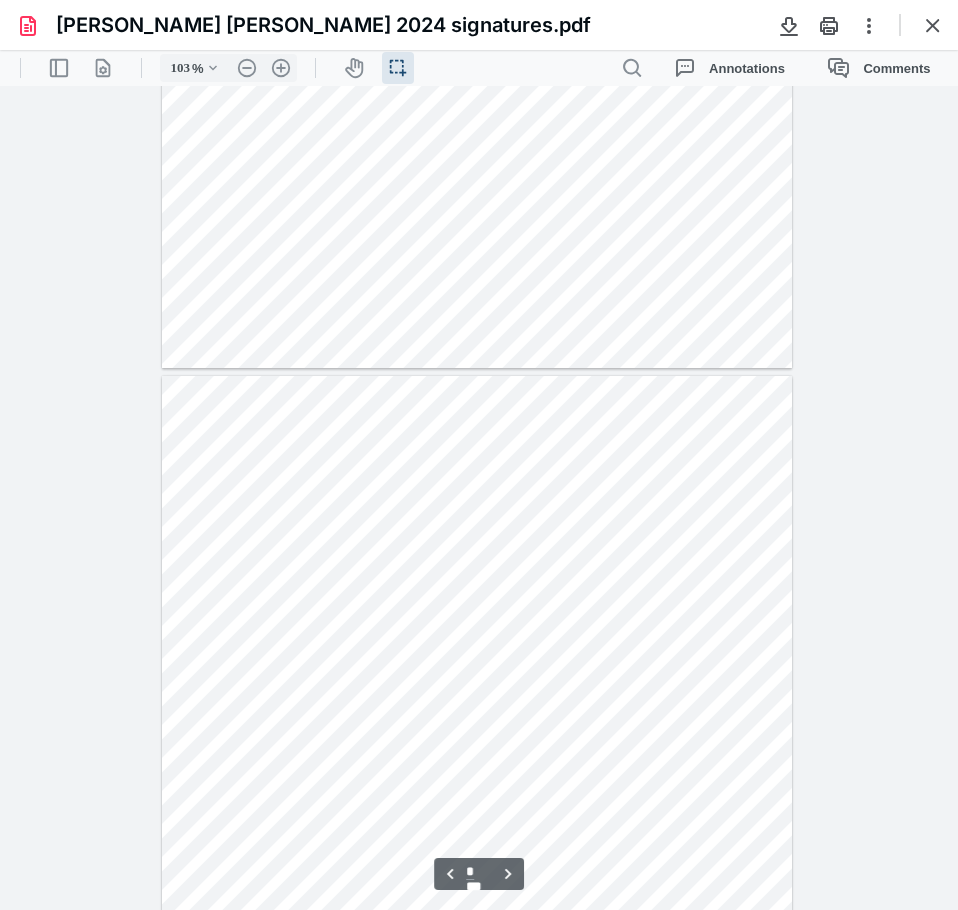 scroll, scrollTop: 840, scrollLeft: 0, axis: vertical 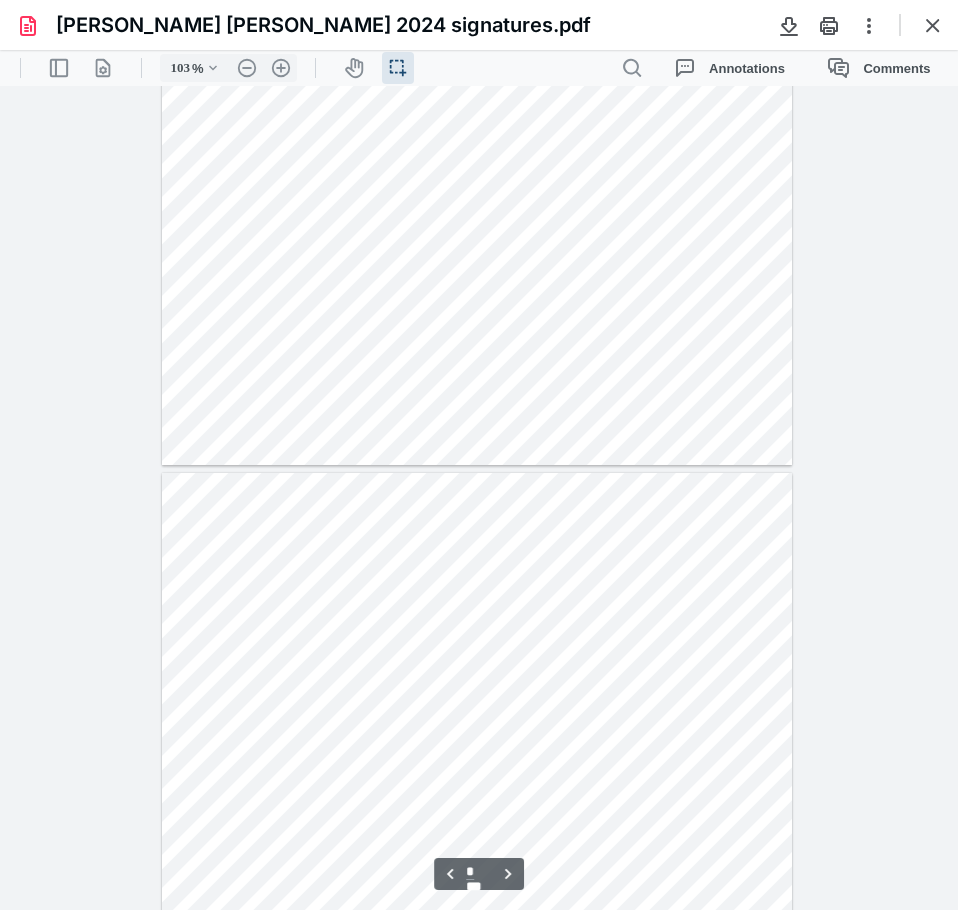 type on "*" 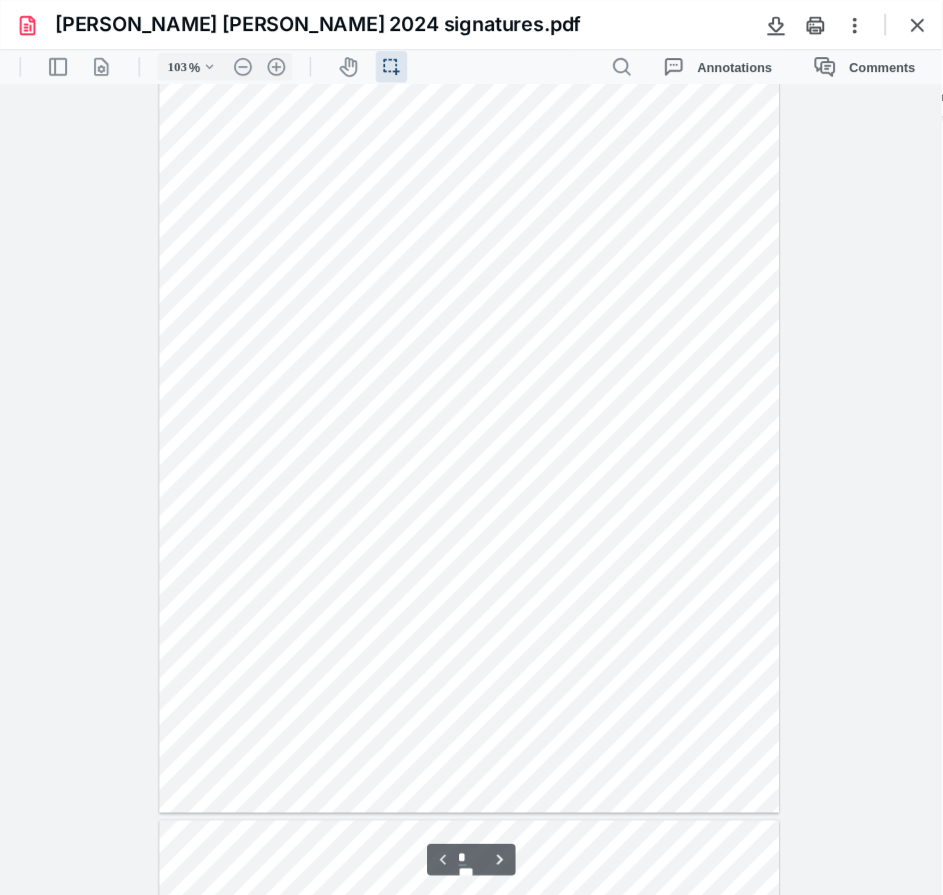 scroll, scrollTop: 40, scrollLeft: 0, axis: vertical 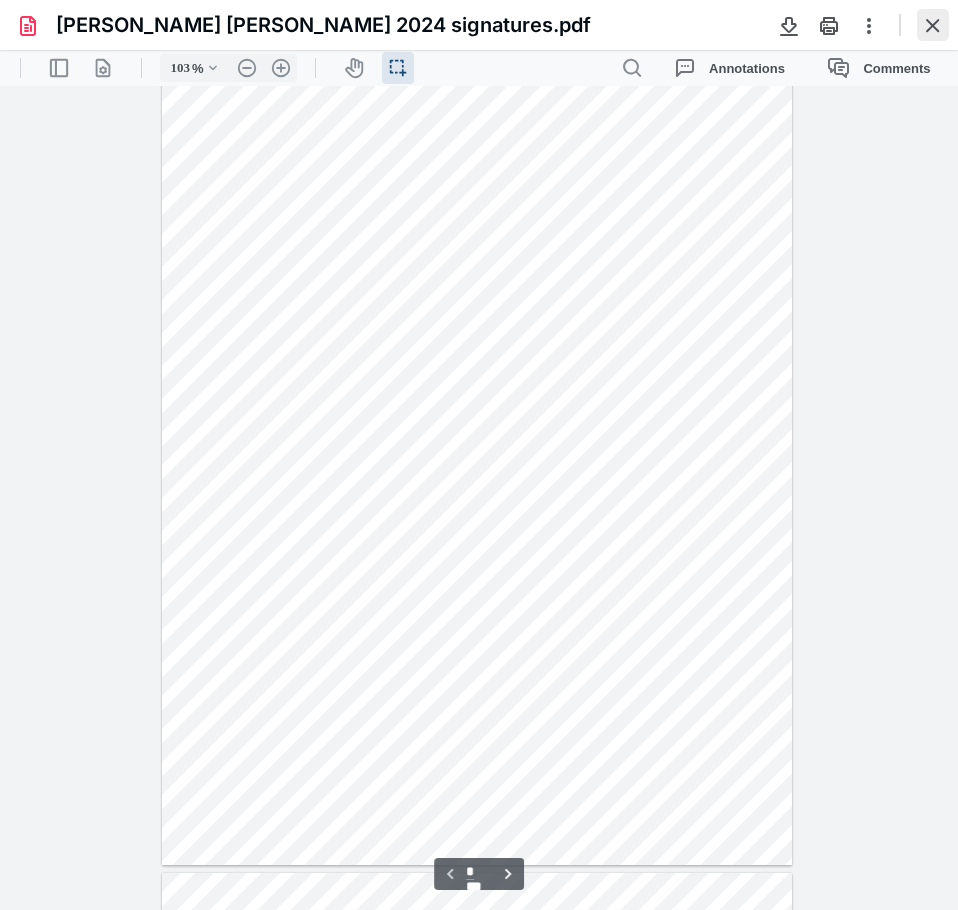 click at bounding box center [933, 25] 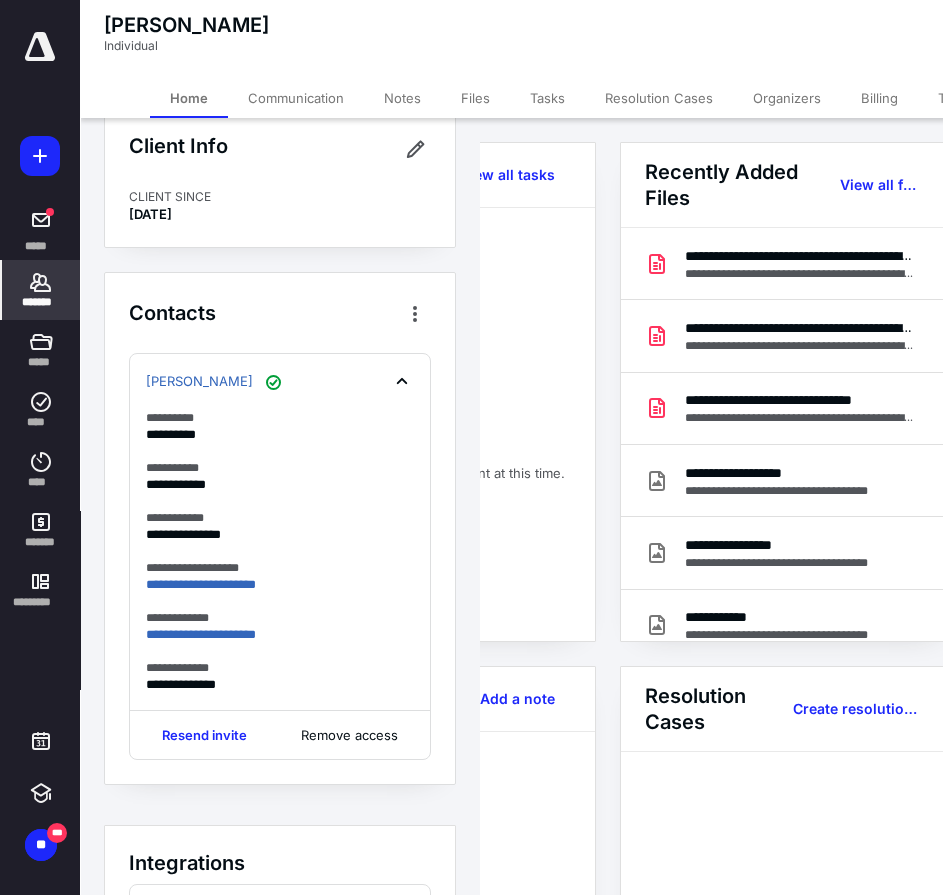 scroll, scrollTop: 0, scrollLeft: 0, axis: both 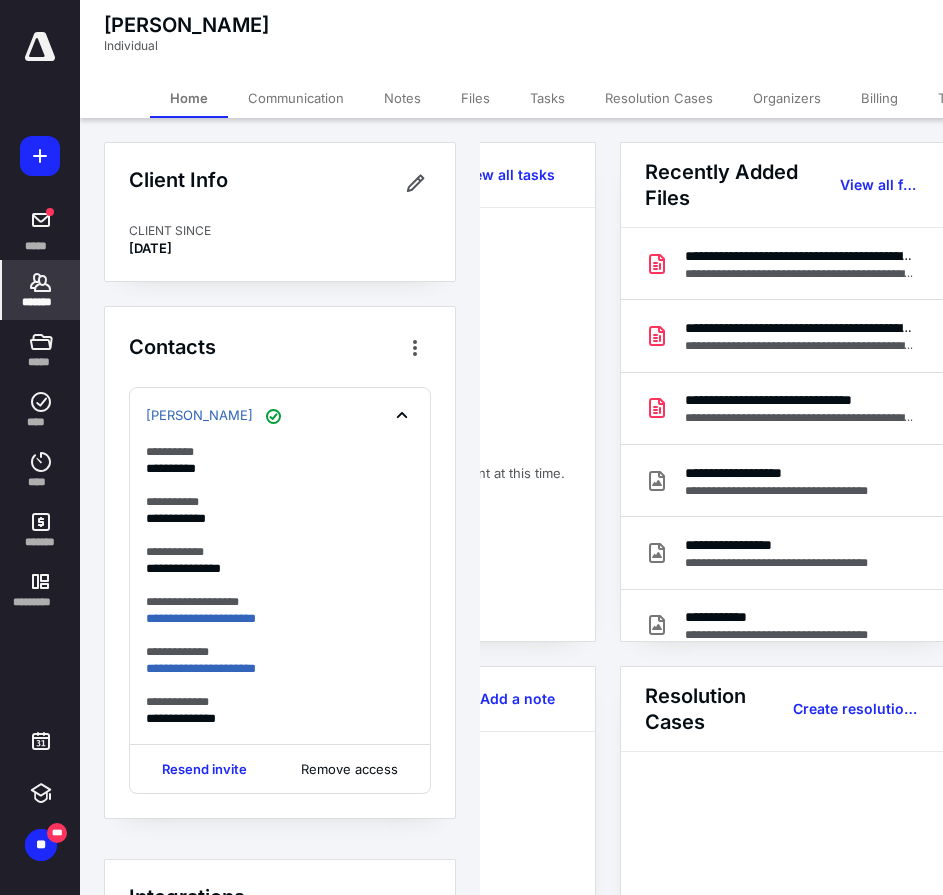 drag, startPoint x: 60, startPoint y: 283, endPoint x: 56, endPoint y: 293, distance: 10.770329 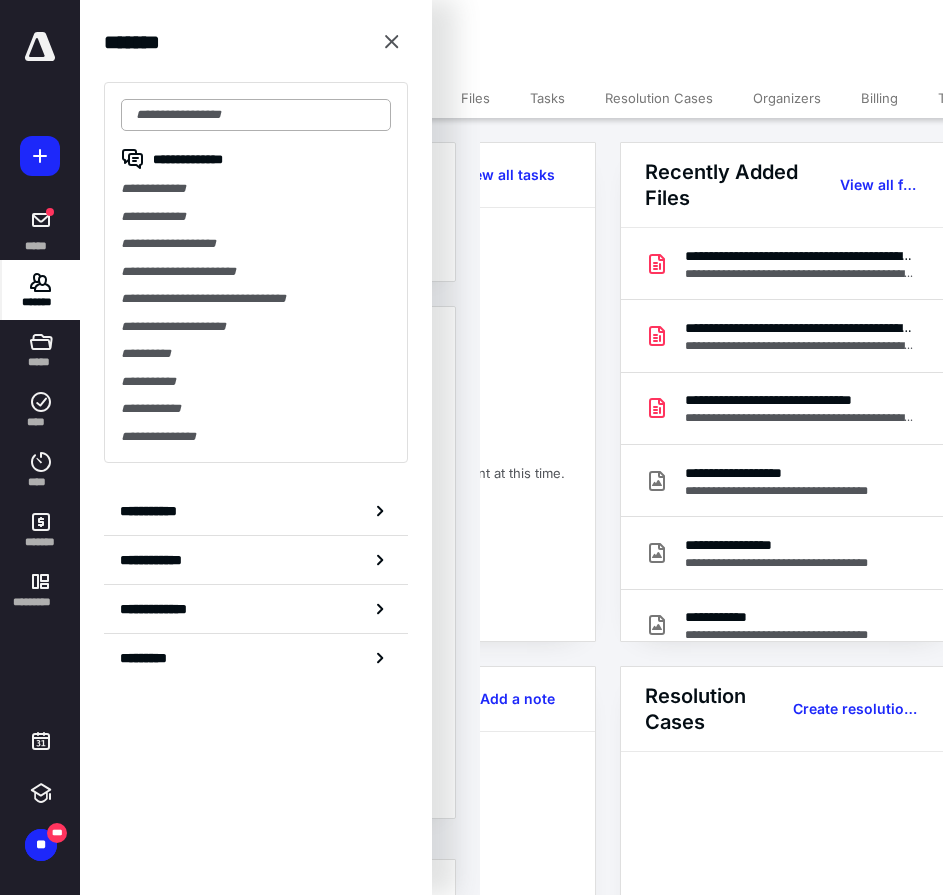click at bounding box center [256, 115] 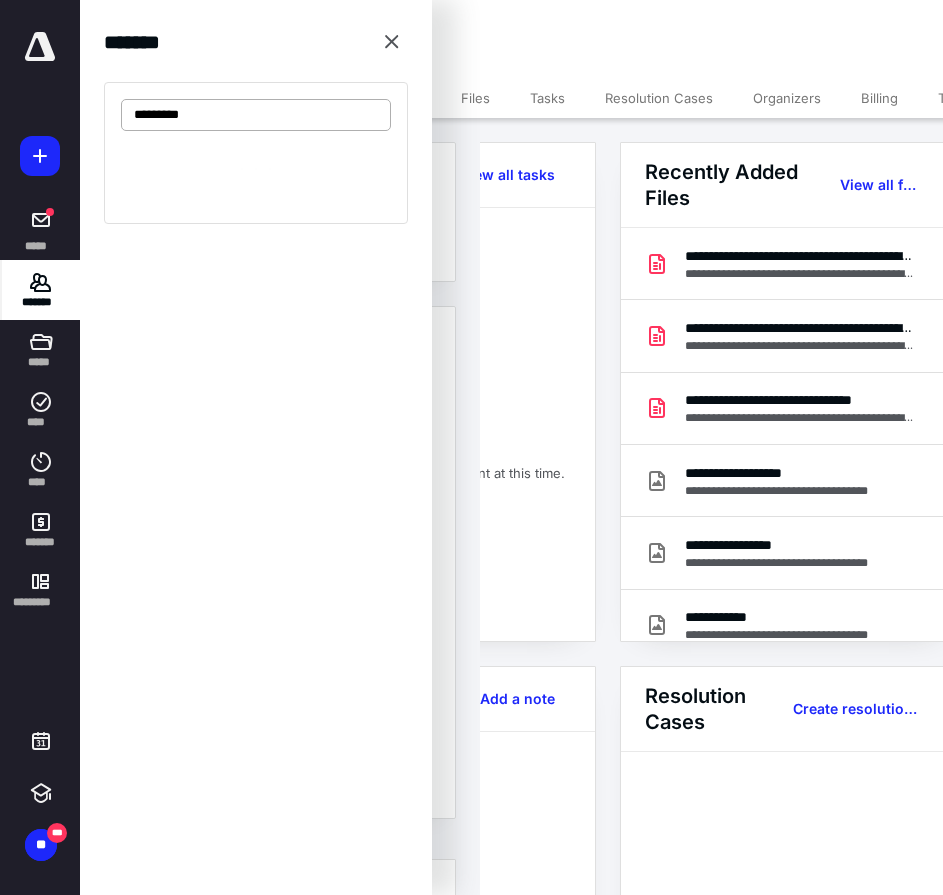 type on "**********" 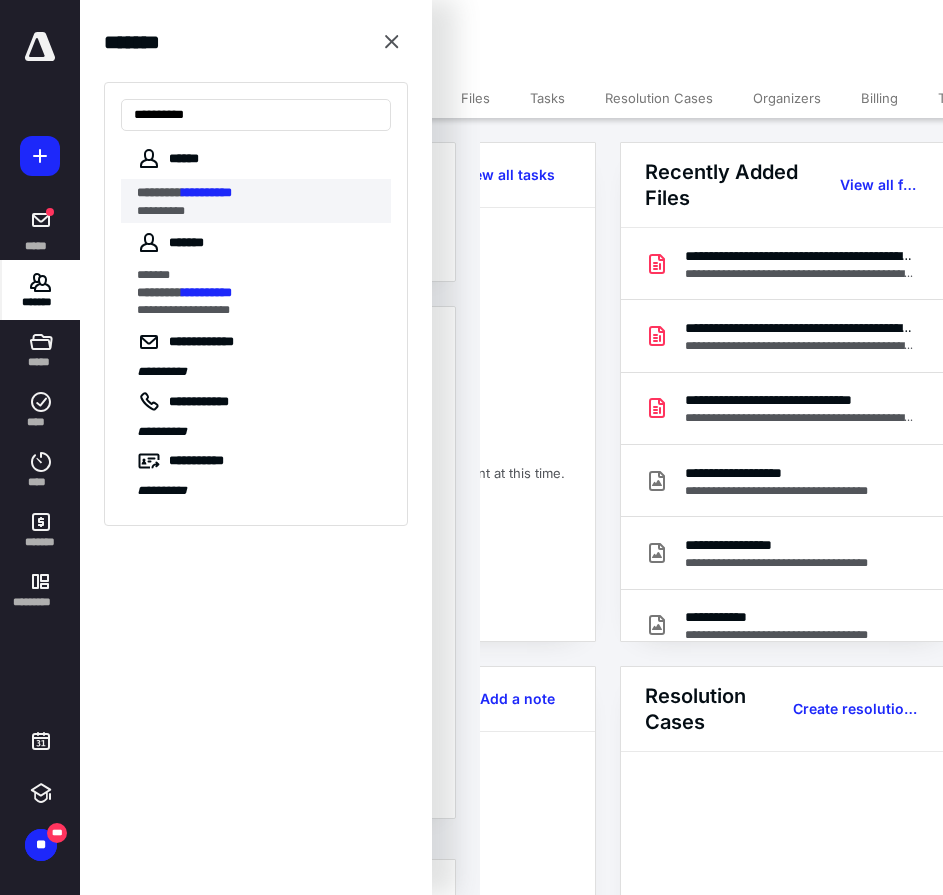 click on "**********" at bounding box center [207, 192] 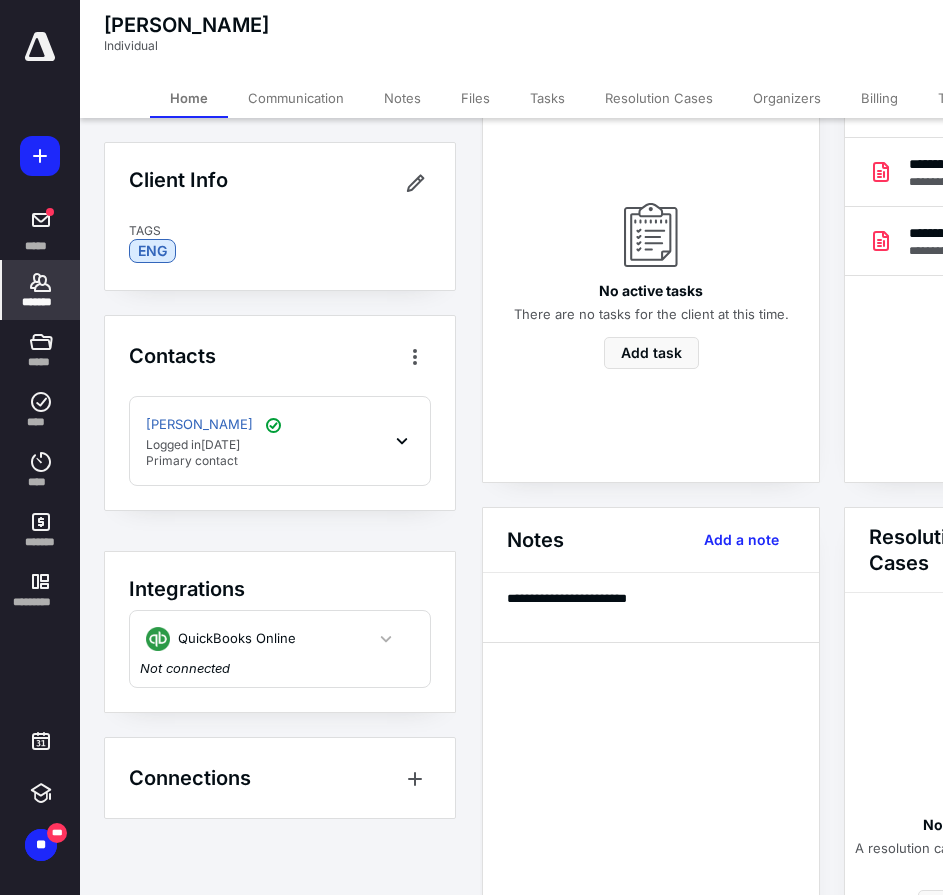 scroll, scrollTop: 200, scrollLeft: 0, axis: vertical 